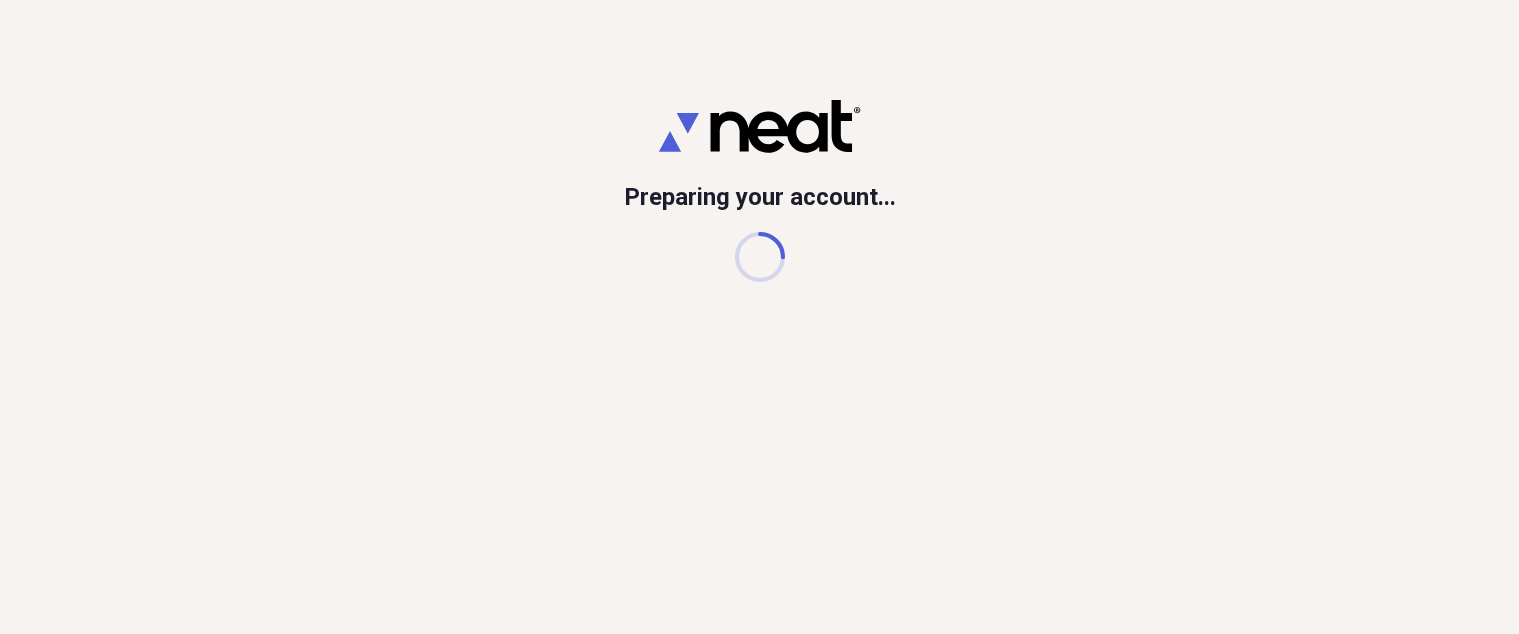 scroll, scrollTop: 0, scrollLeft: 0, axis: both 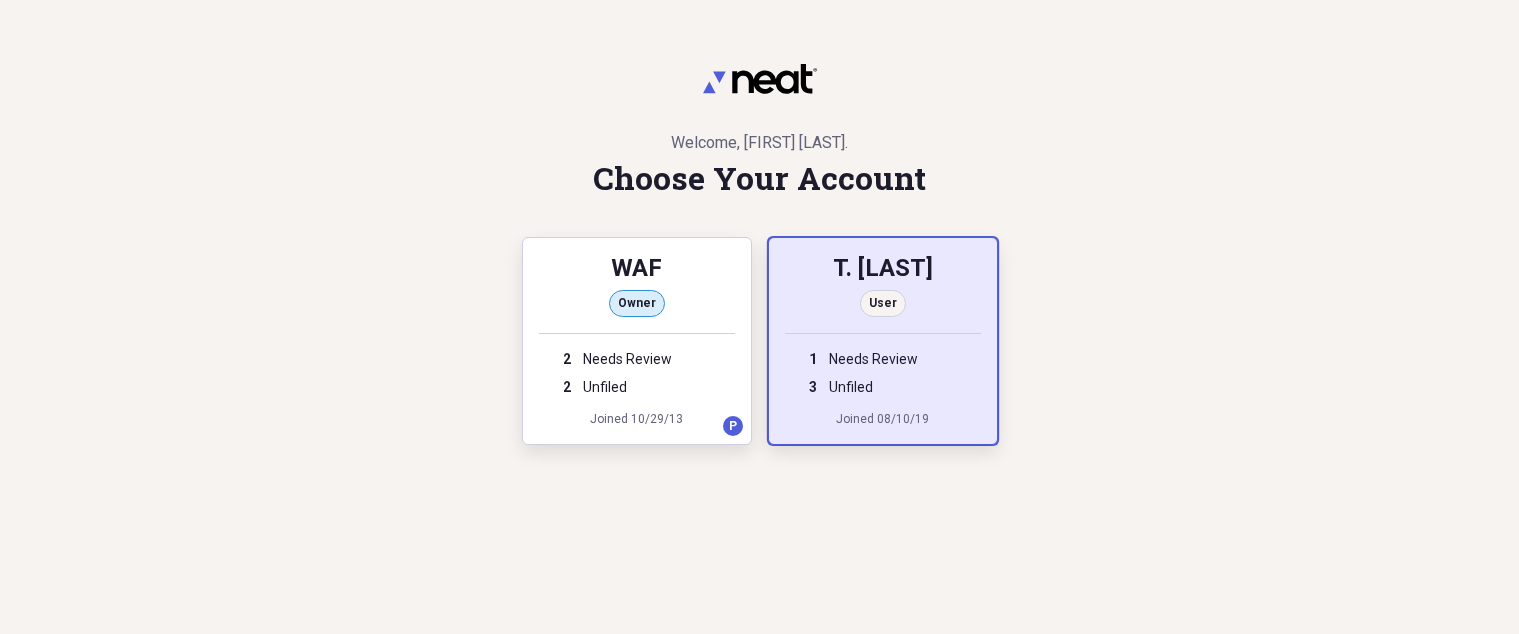 click on "T. [LAST]" at bounding box center (883, 270) 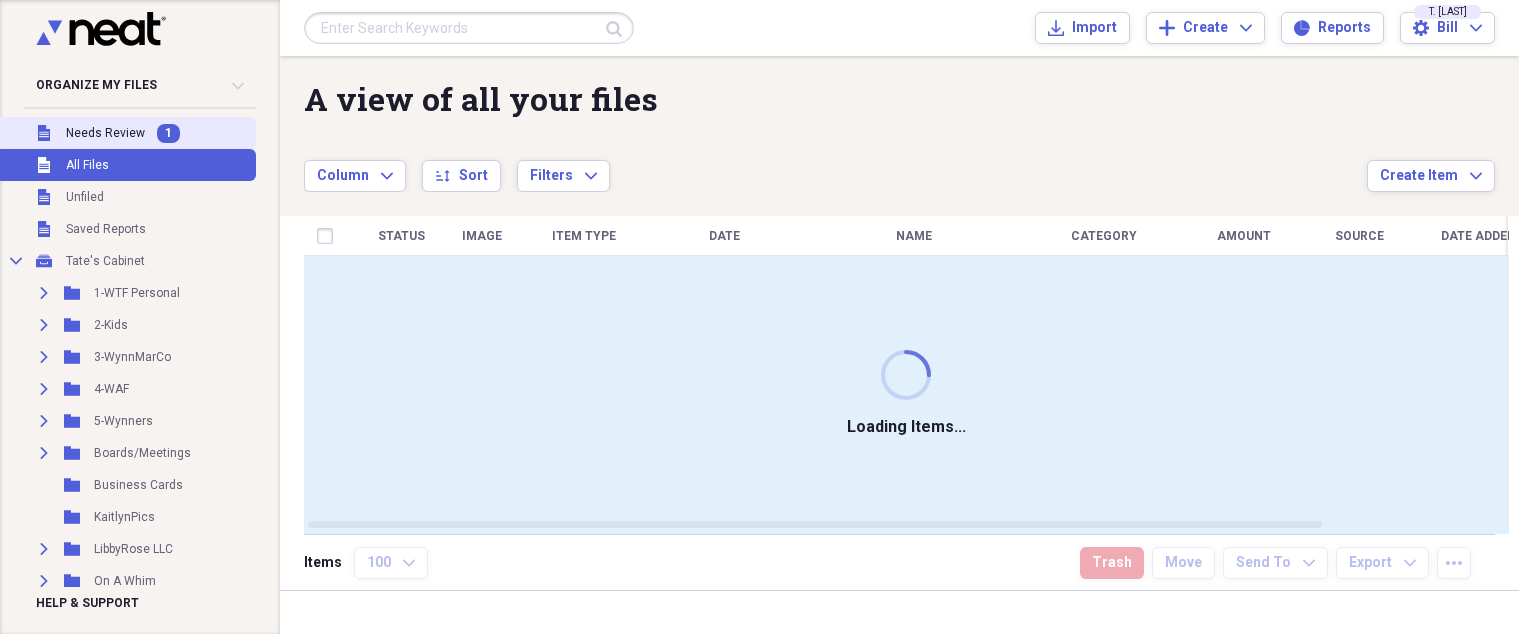 click on "Unfiled Needs Review 1" at bounding box center (126, 133) 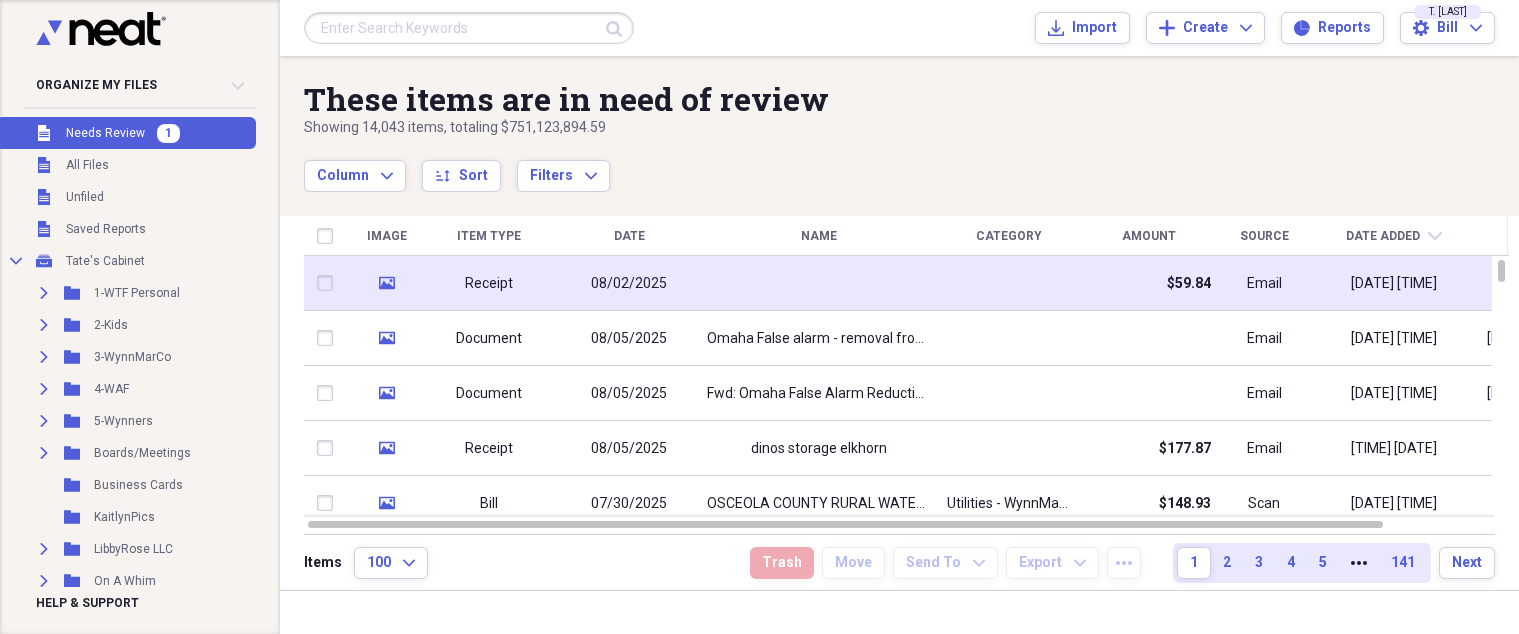 click on "08/02/2025" at bounding box center [629, 284] 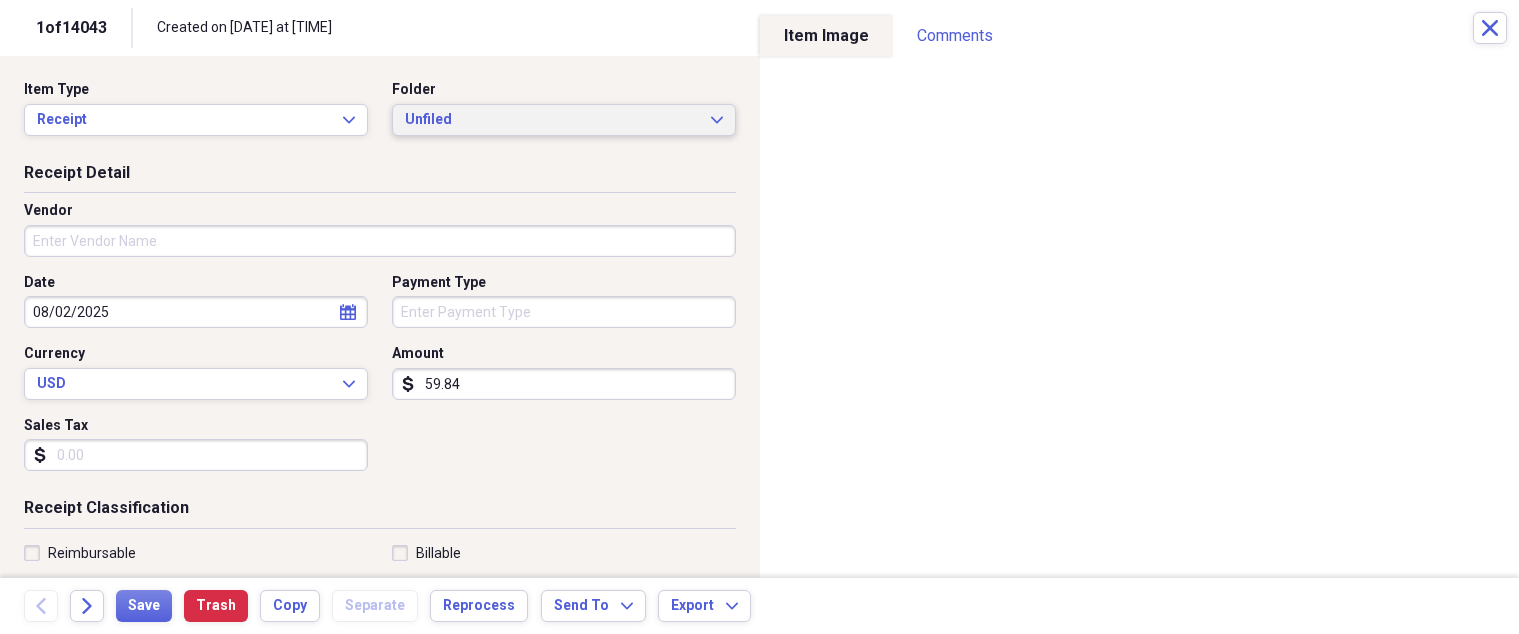 click on "Unfiled" at bounding box center [552, 120] 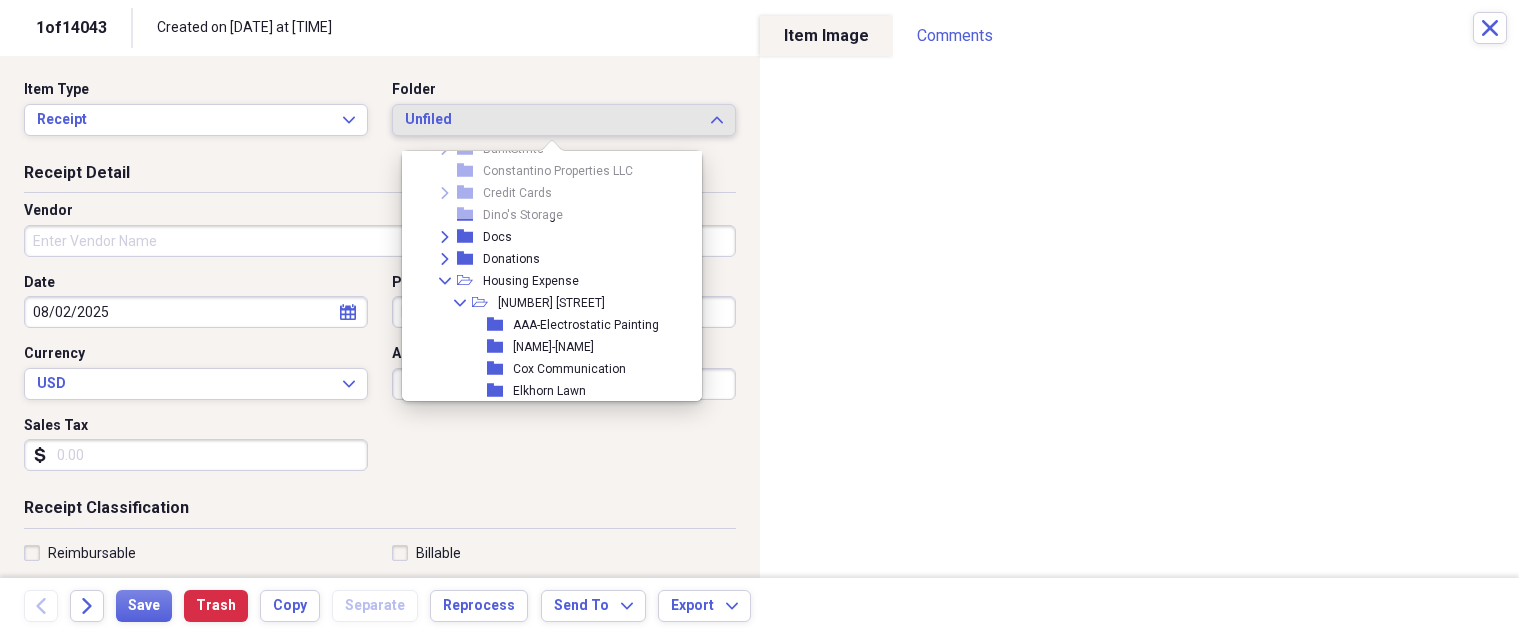 scroll, scrollTop: 200, scrollLeft: 0, axis: vertical 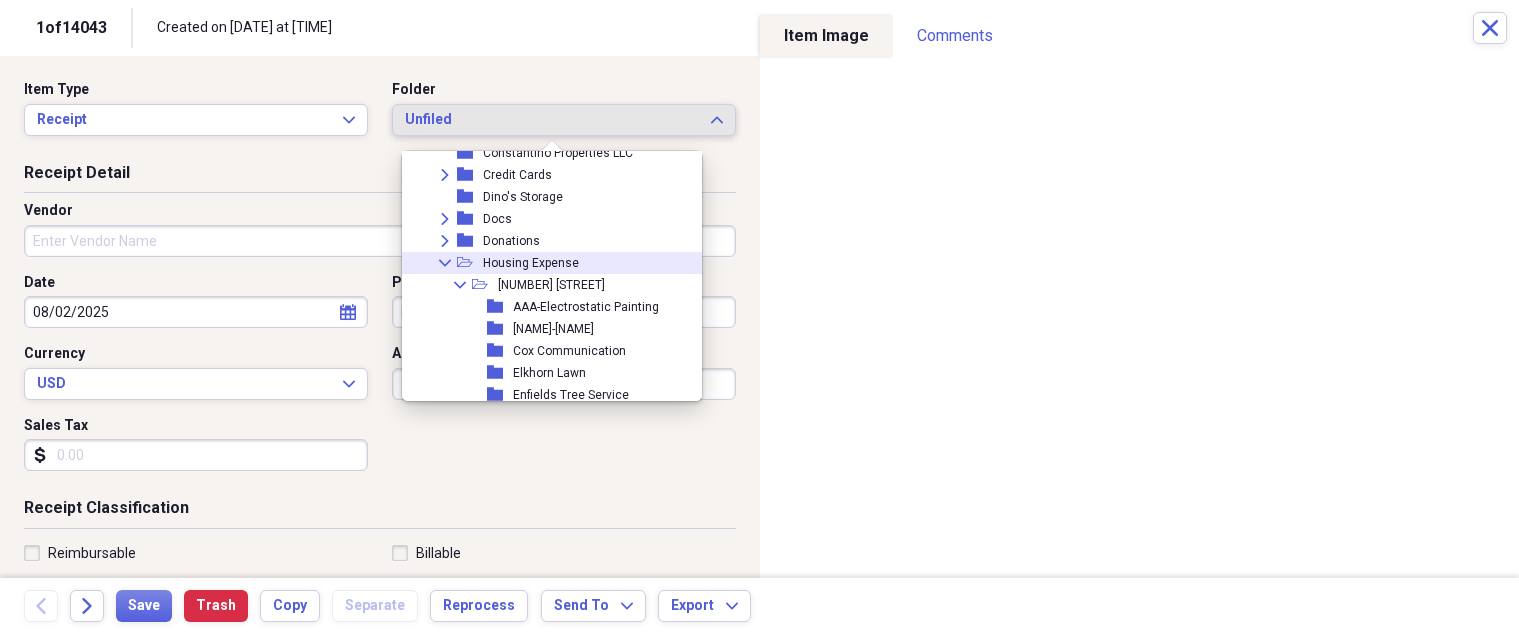 click on "Collapse" 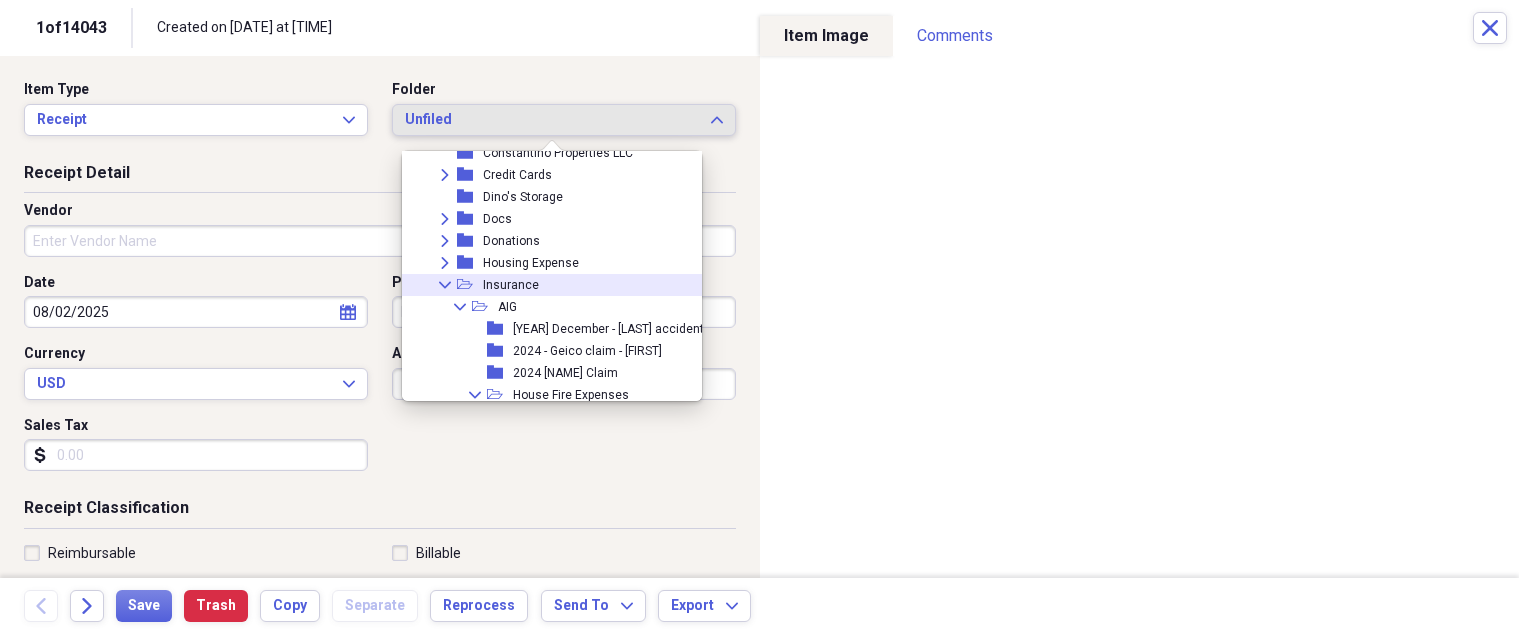 click on "Collapse" 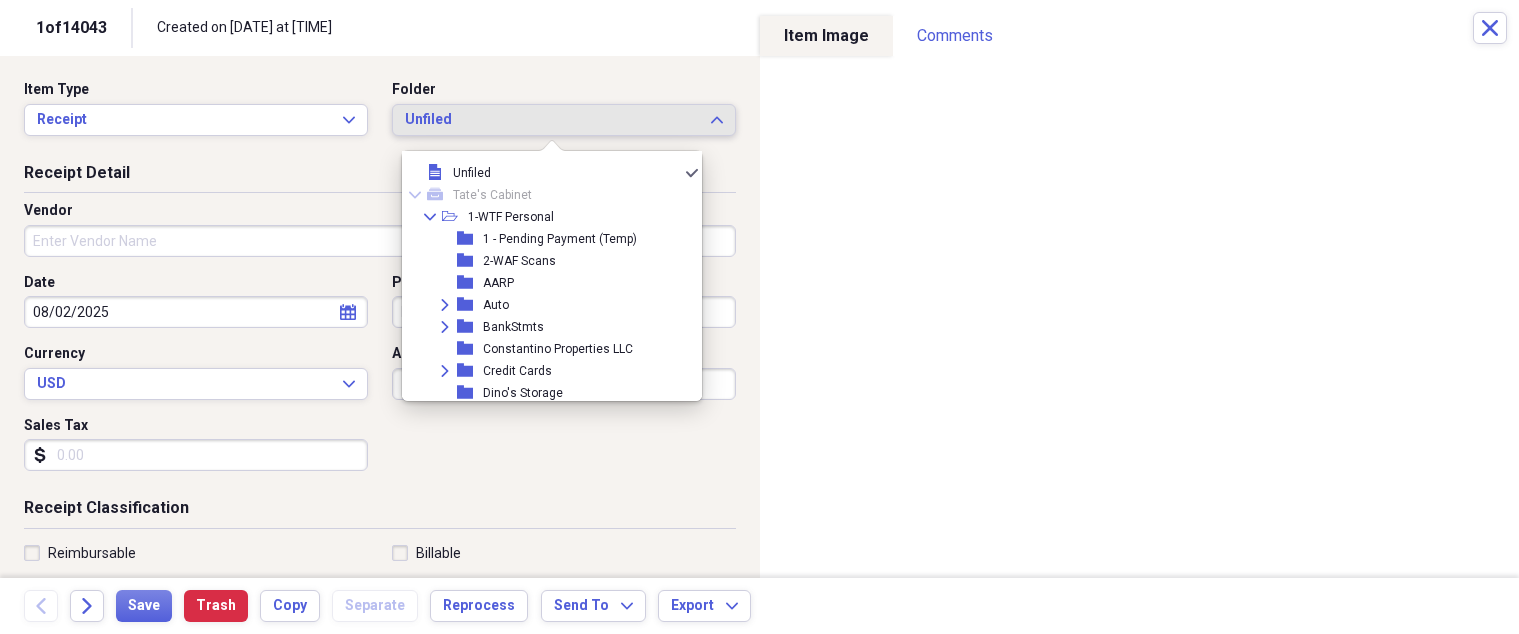 scroll, scrollTop: 0, scrollLeft: 0, axis: both 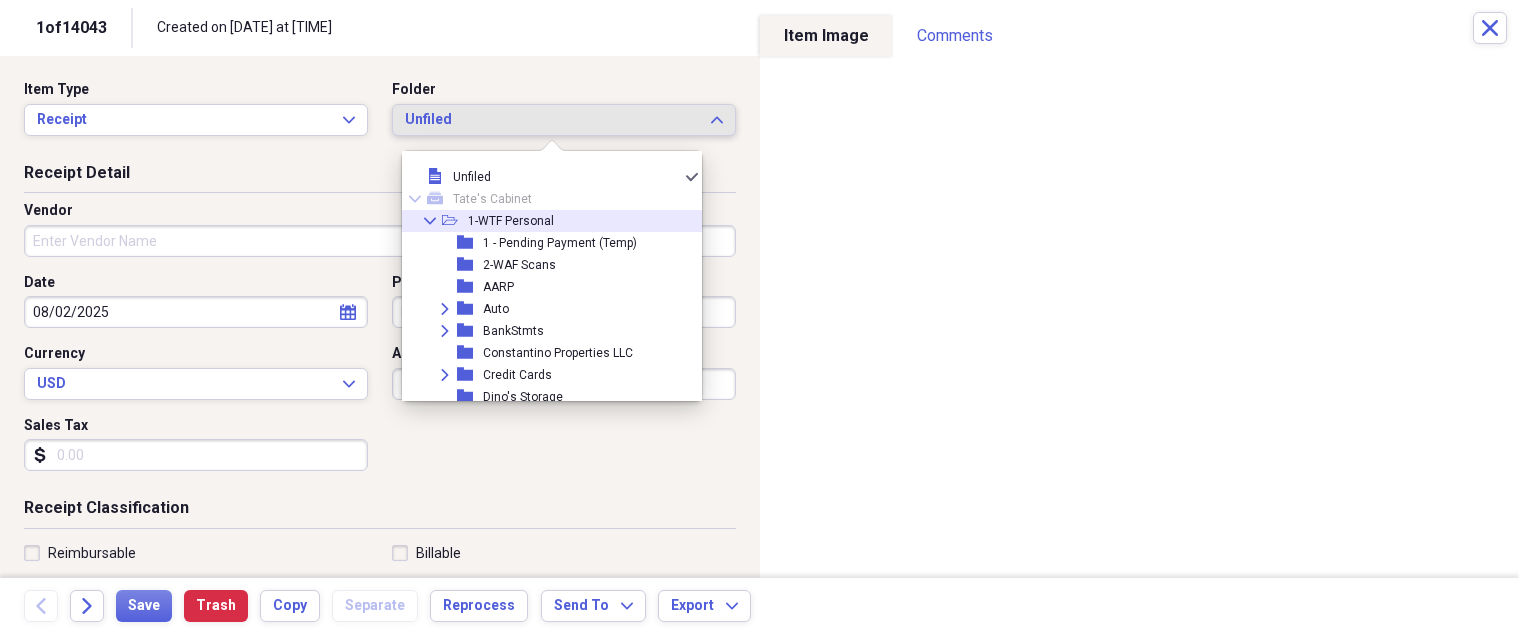 click 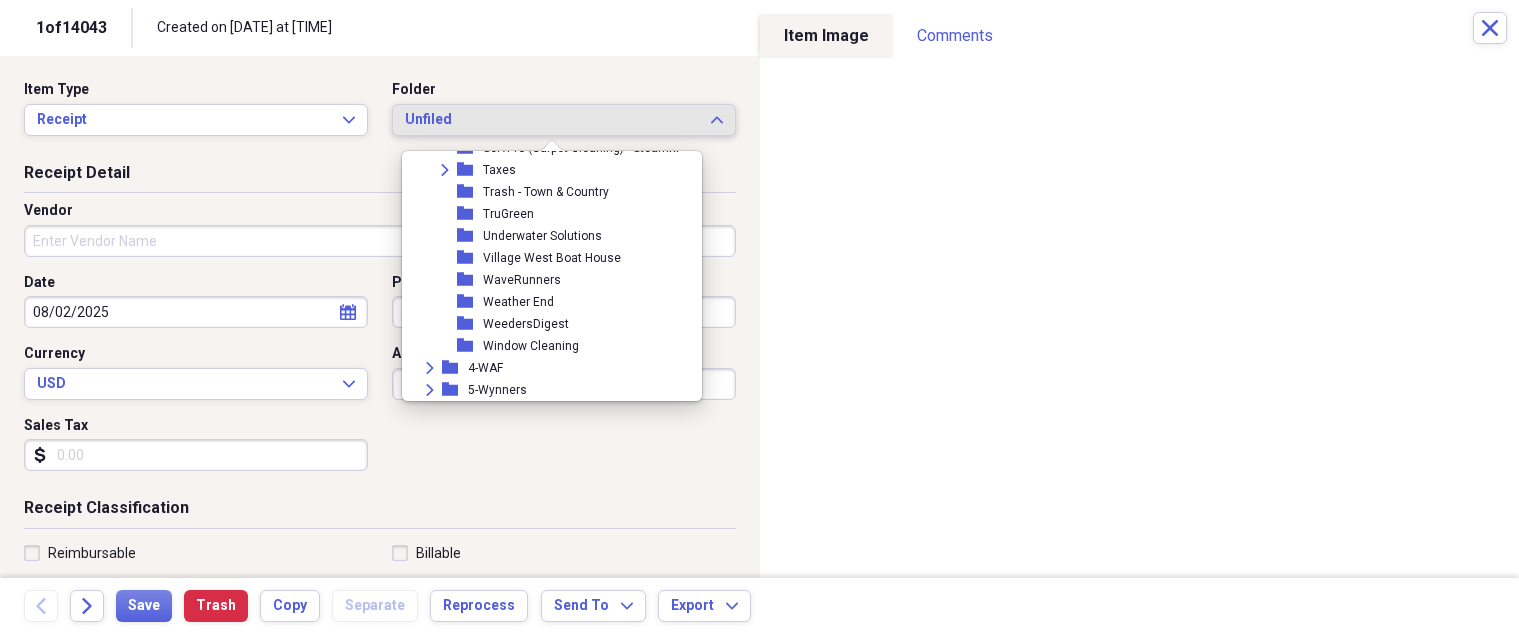 scroll, scrollTop: 1100, scrollLeft: 0, axis: vertical 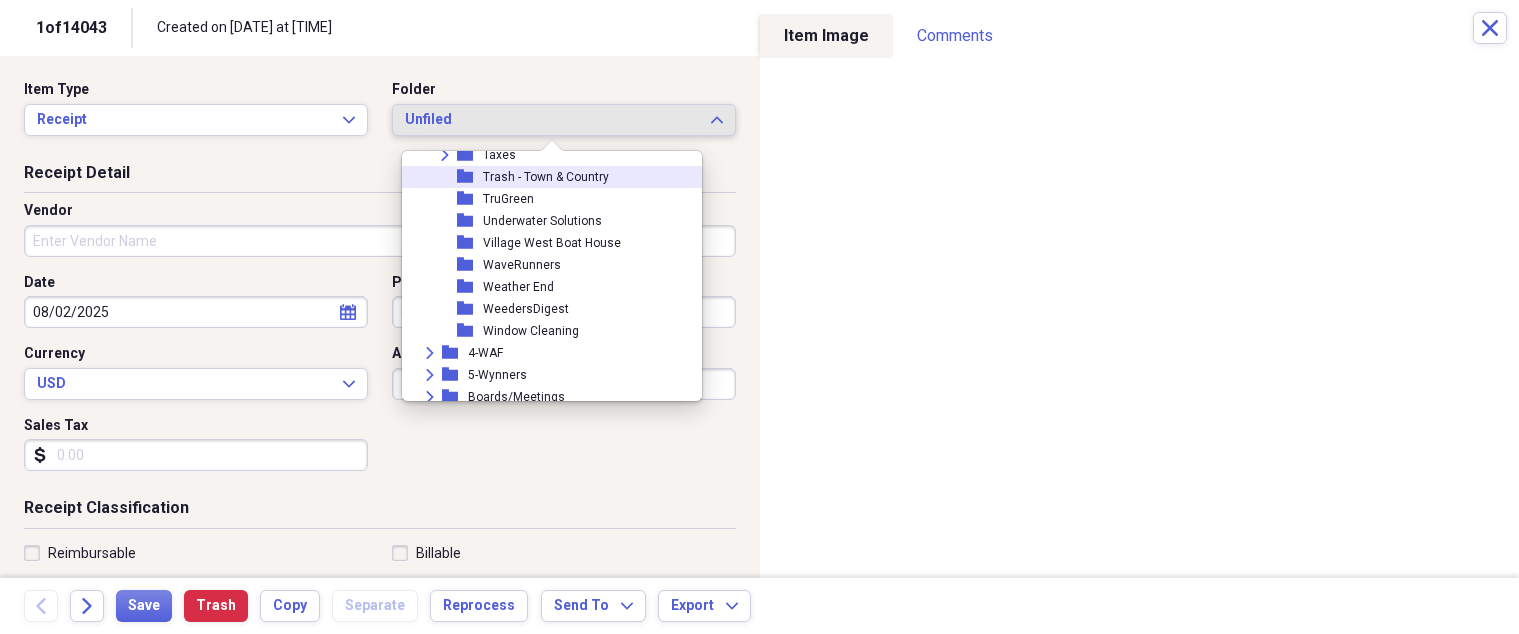 drag, startPoint x: 549, startPoint y: 185, endPoint x: 538, endPoint y: 184, distance: 11.045361 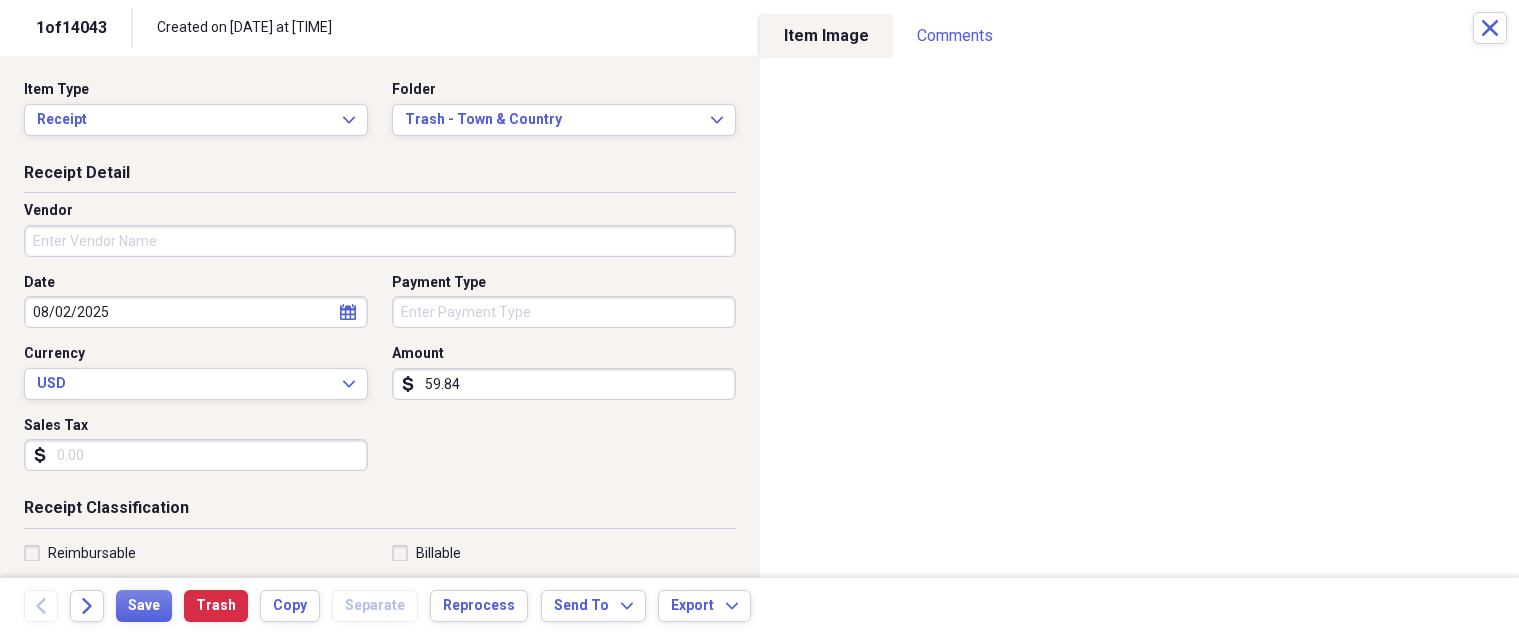 click on "Vendor" at bounding box center (380, 241) 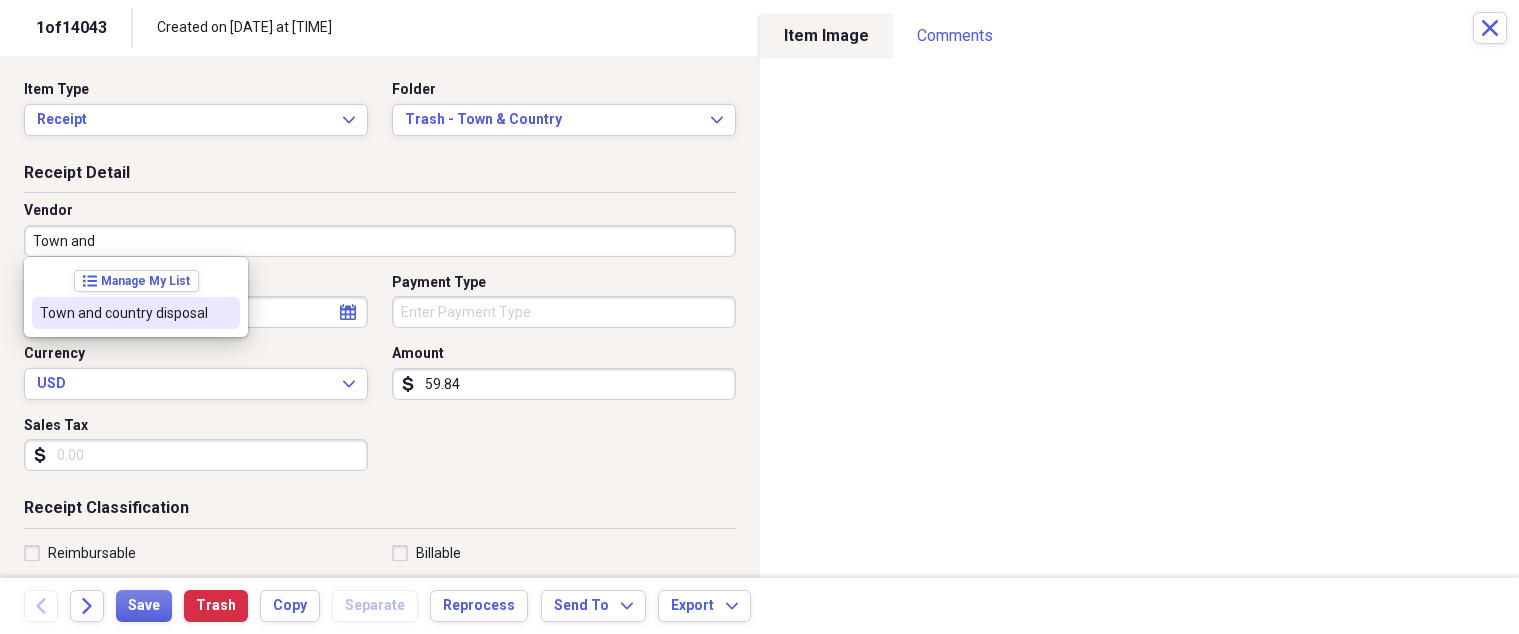 click on "Town and country disposal" at bounding box center [136, 313] 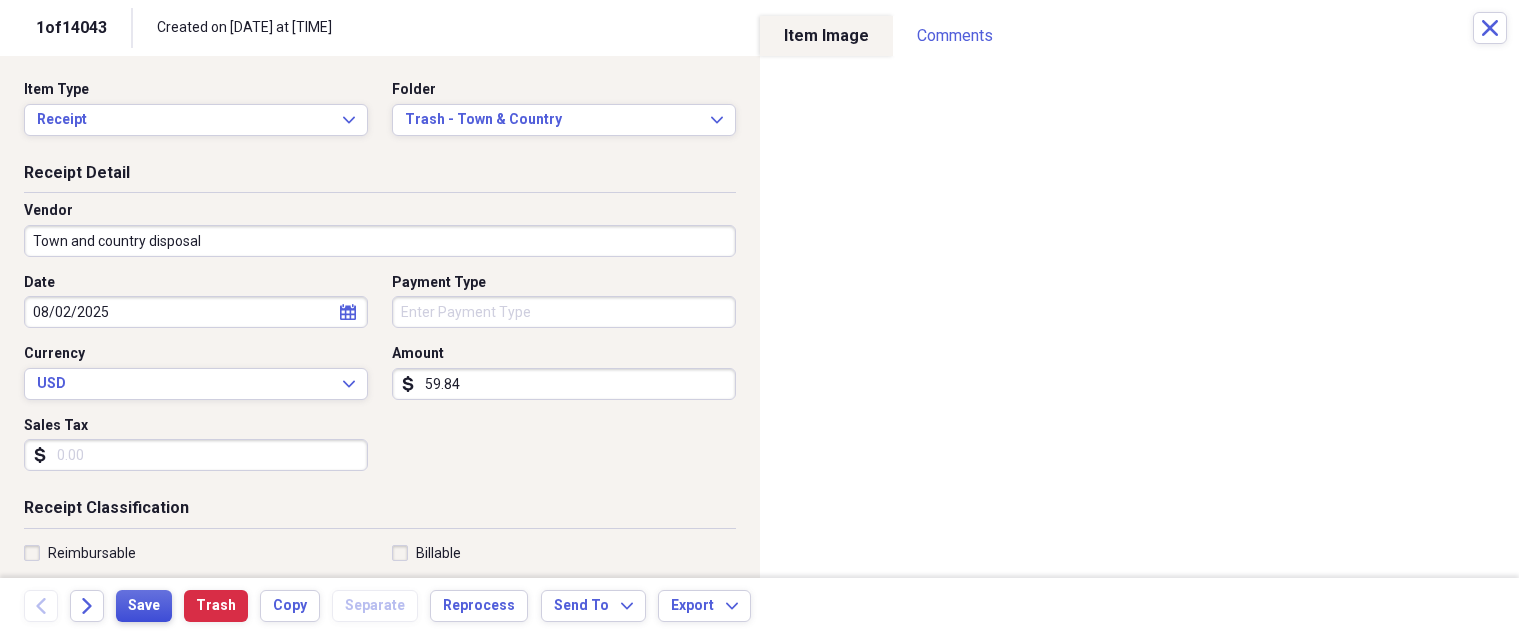 click on "Save" at bounding box center [144, 606] 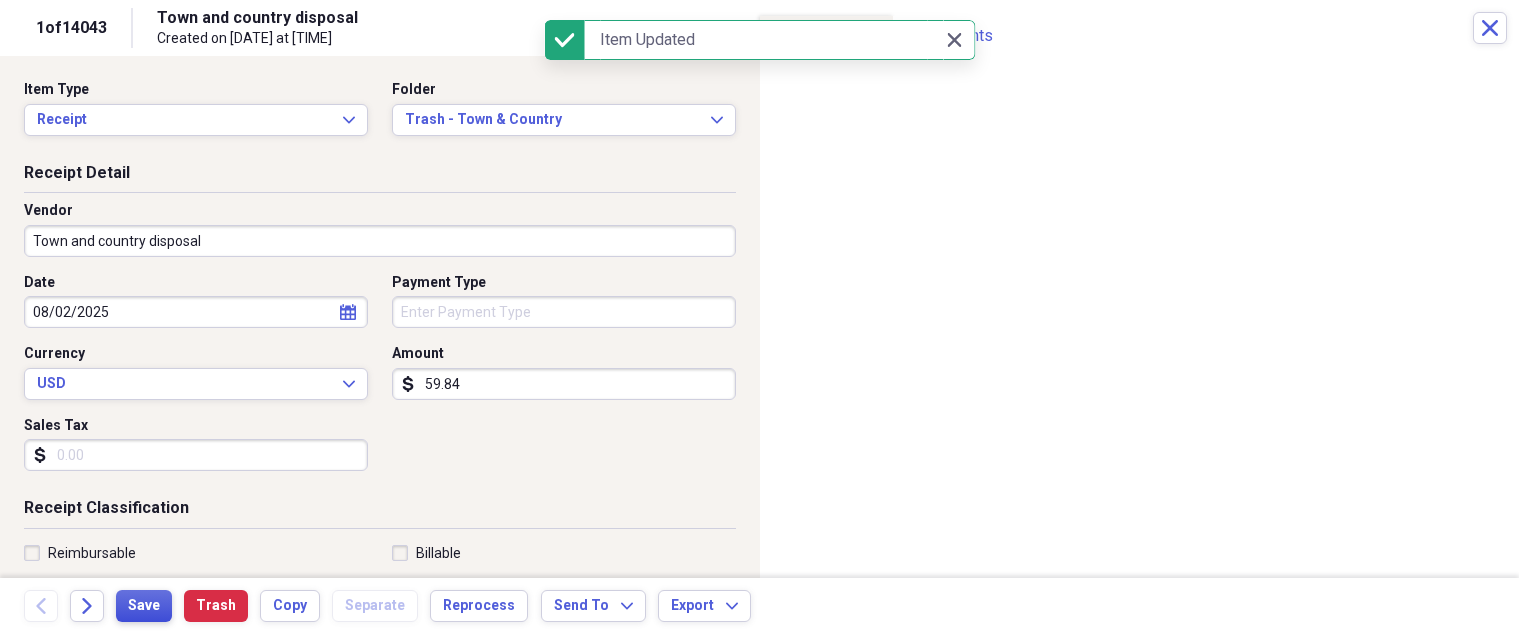 click on "Save" at bounding box center [144, 606] 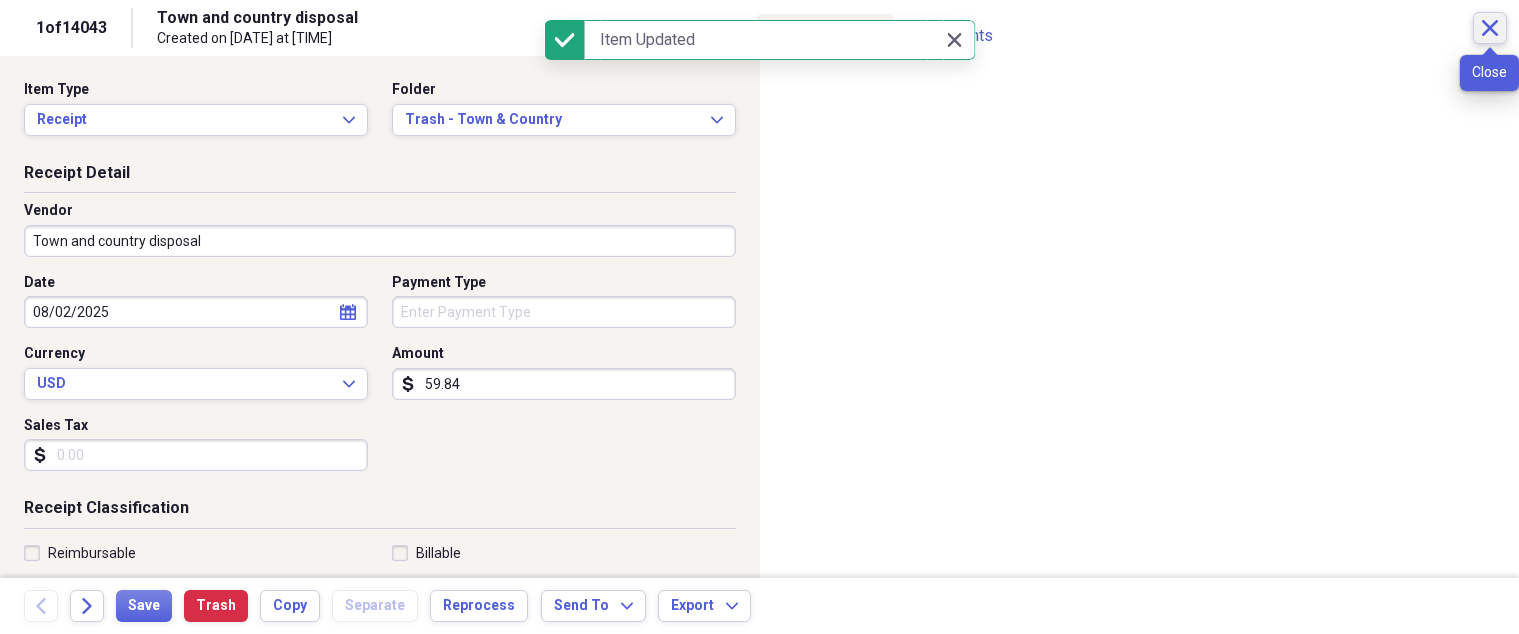 click on "Close" 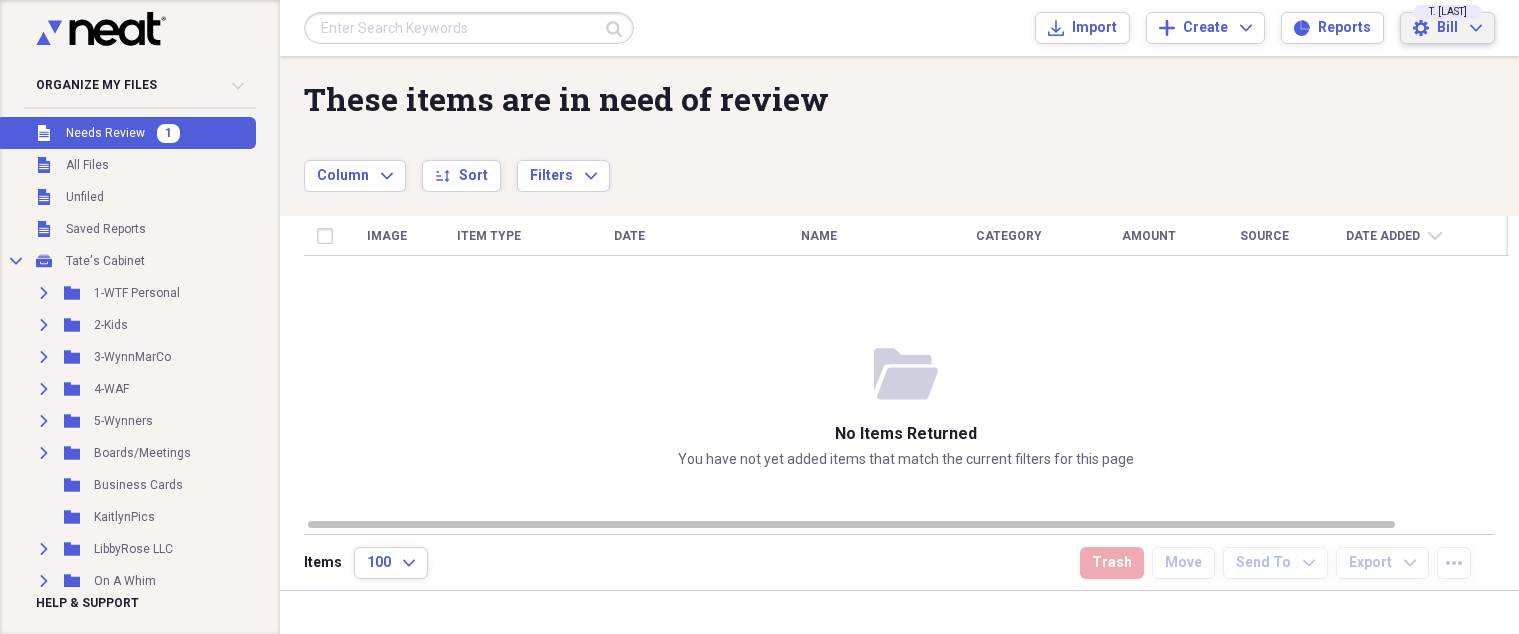 click on "Expand" 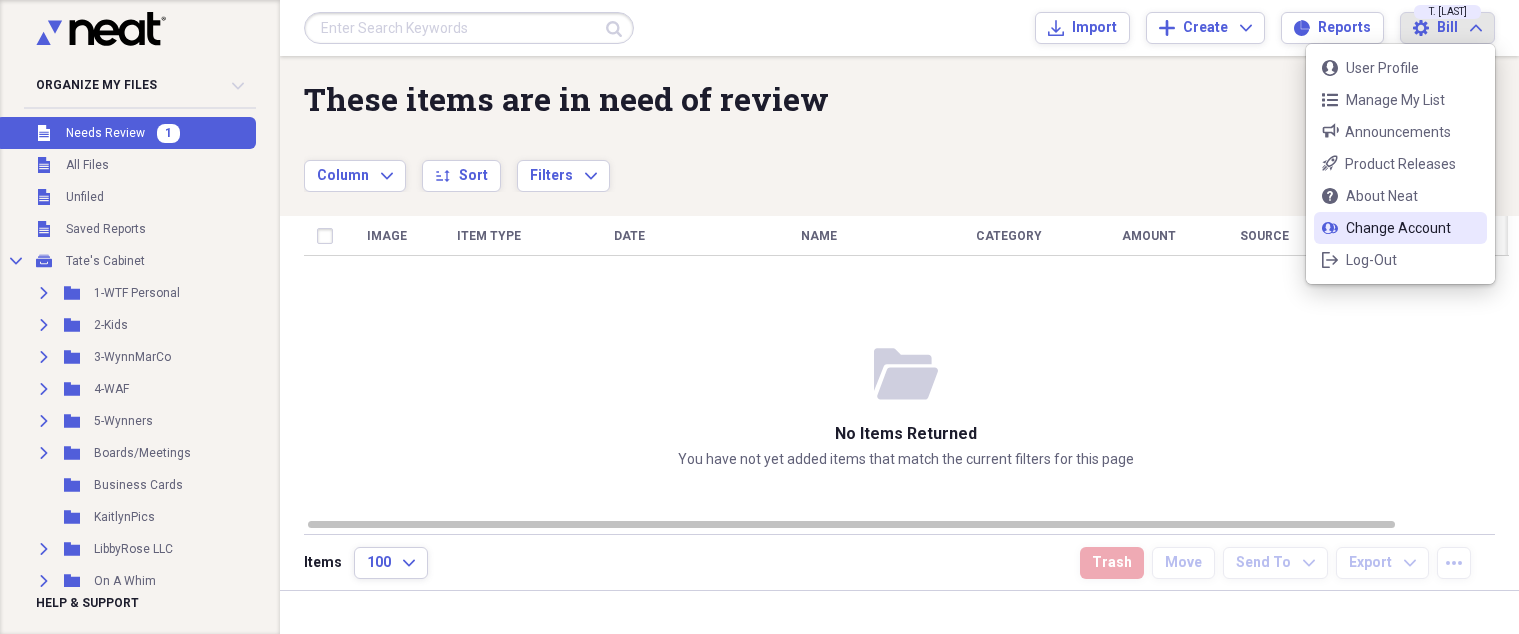 click on "Change Account" at bounding box center (1400, 228) 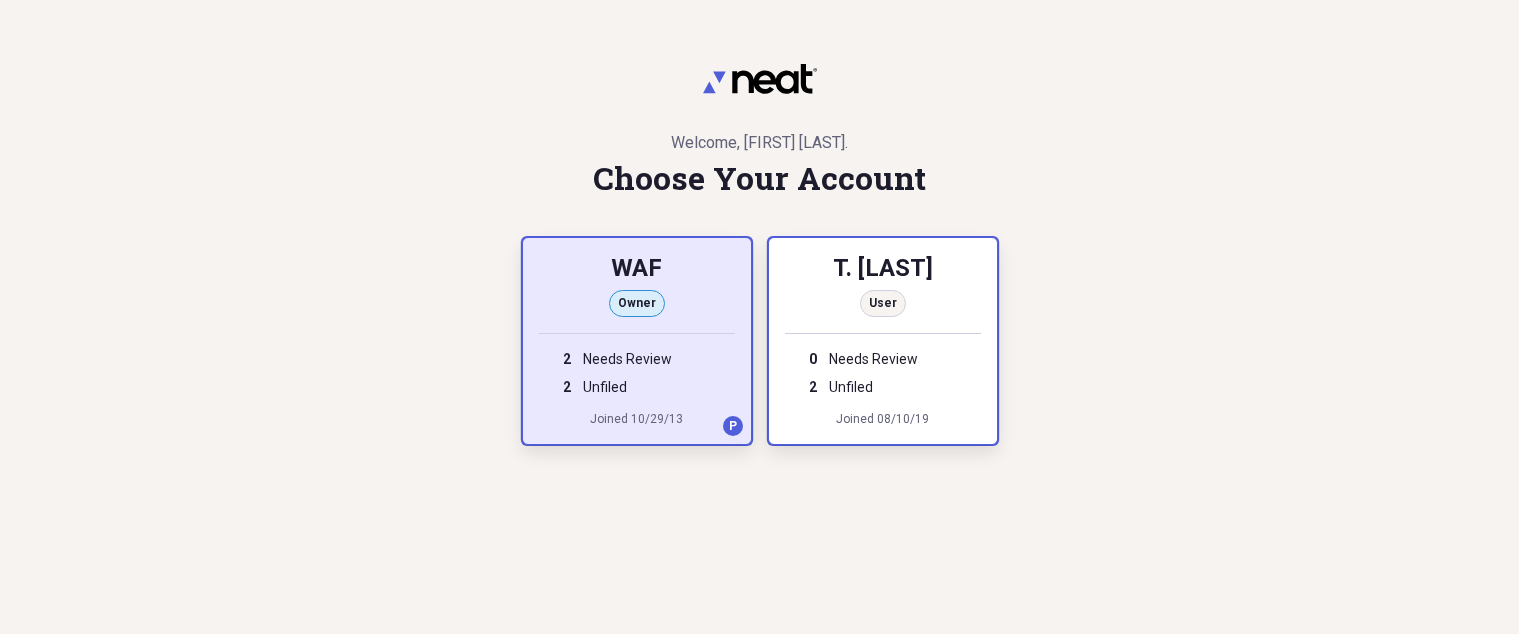 click on "WAF" at bounding box center (637, 270) 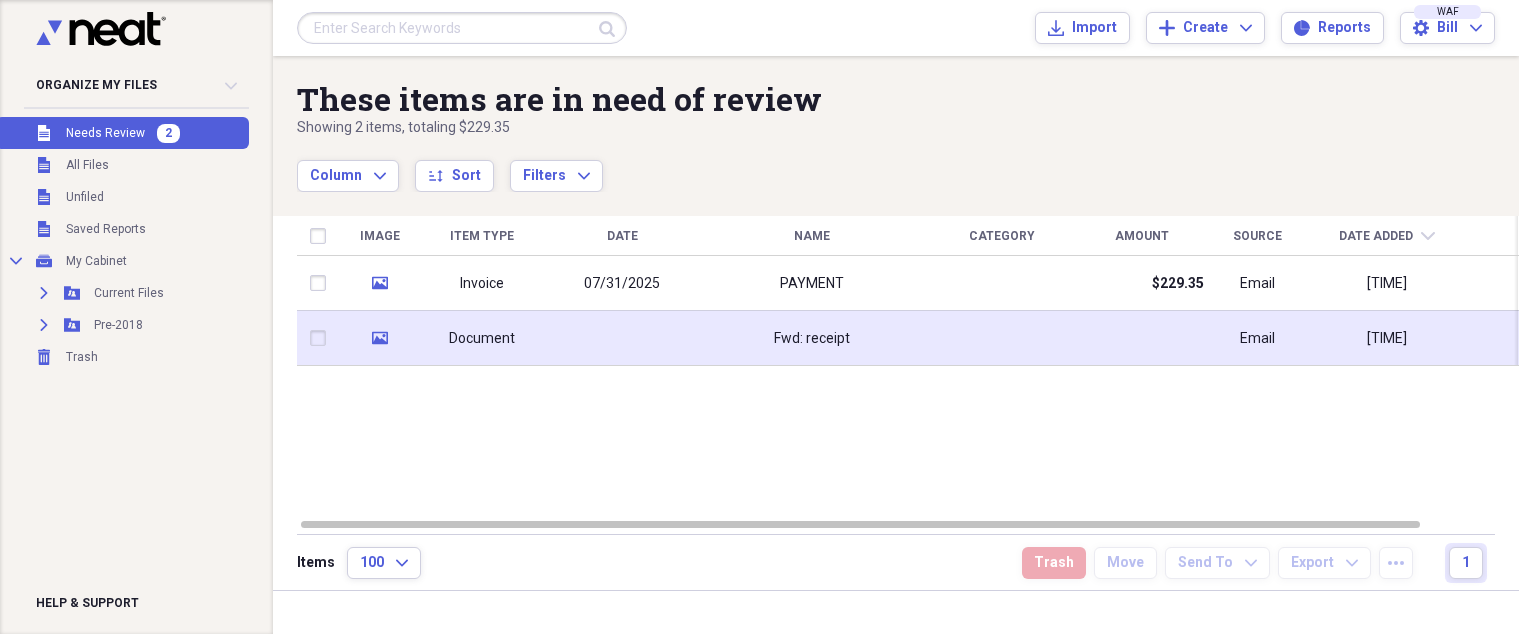 click at bounding box center (622, 338) 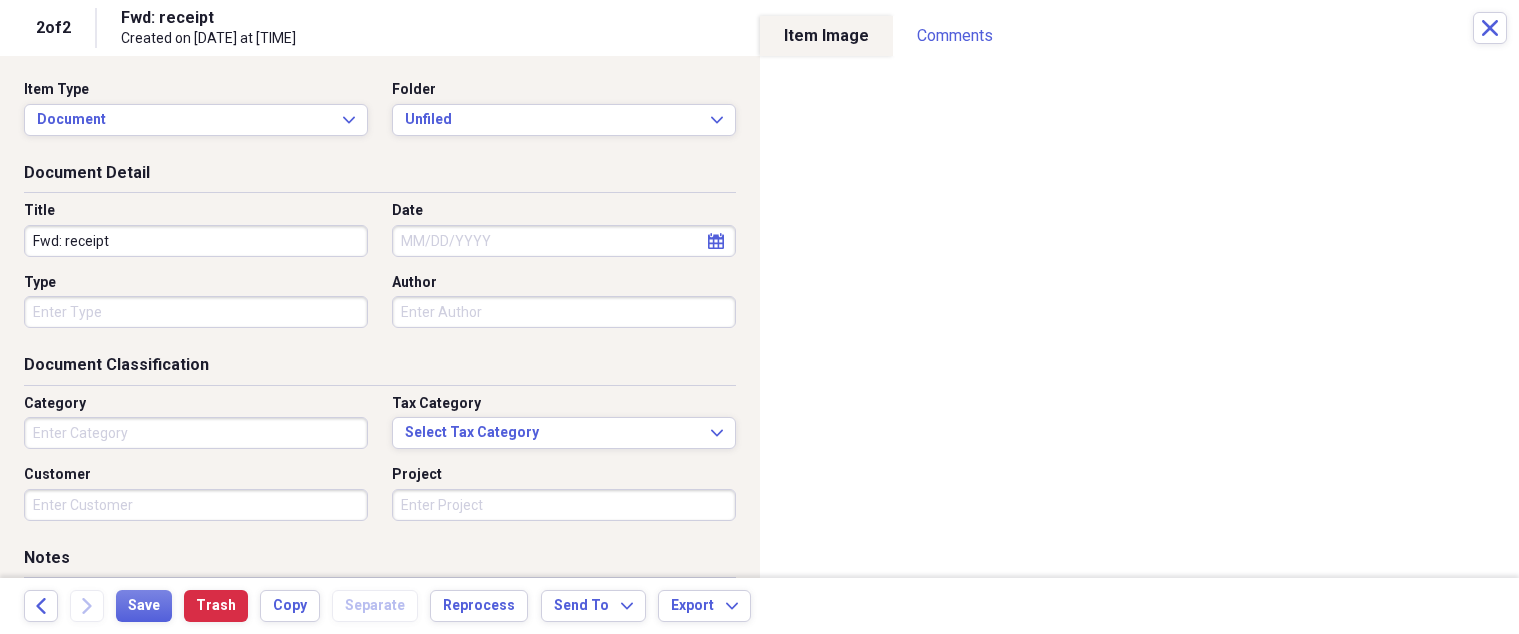 click on "Date" at bounding box center (564, 241) 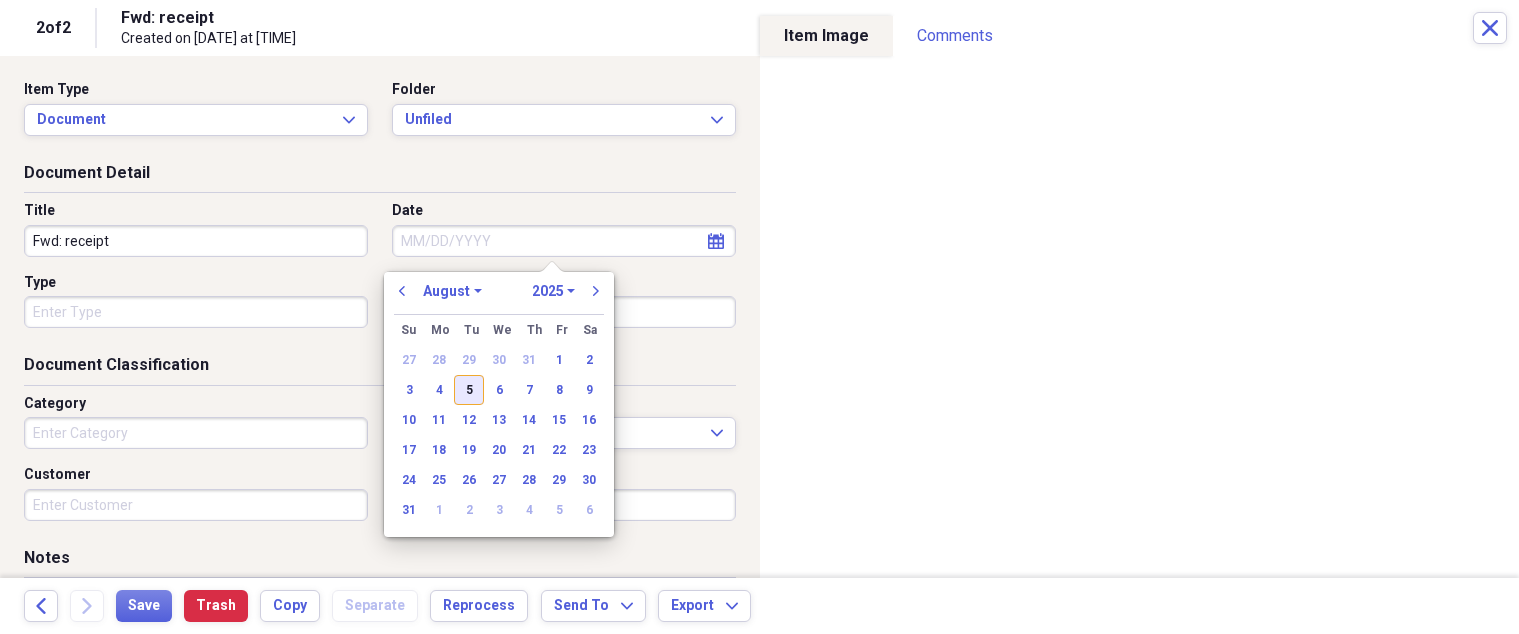 click on "5" at bounding box center [469, 390] 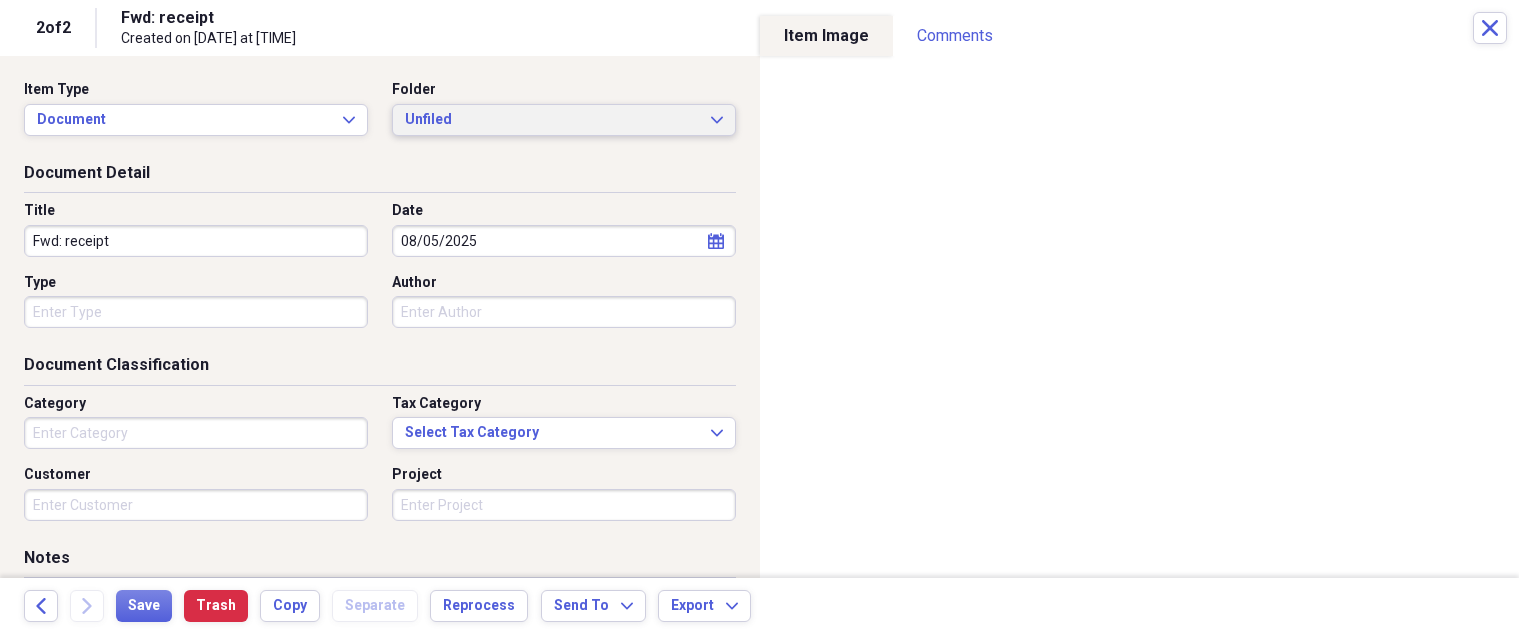 click on "Expand" 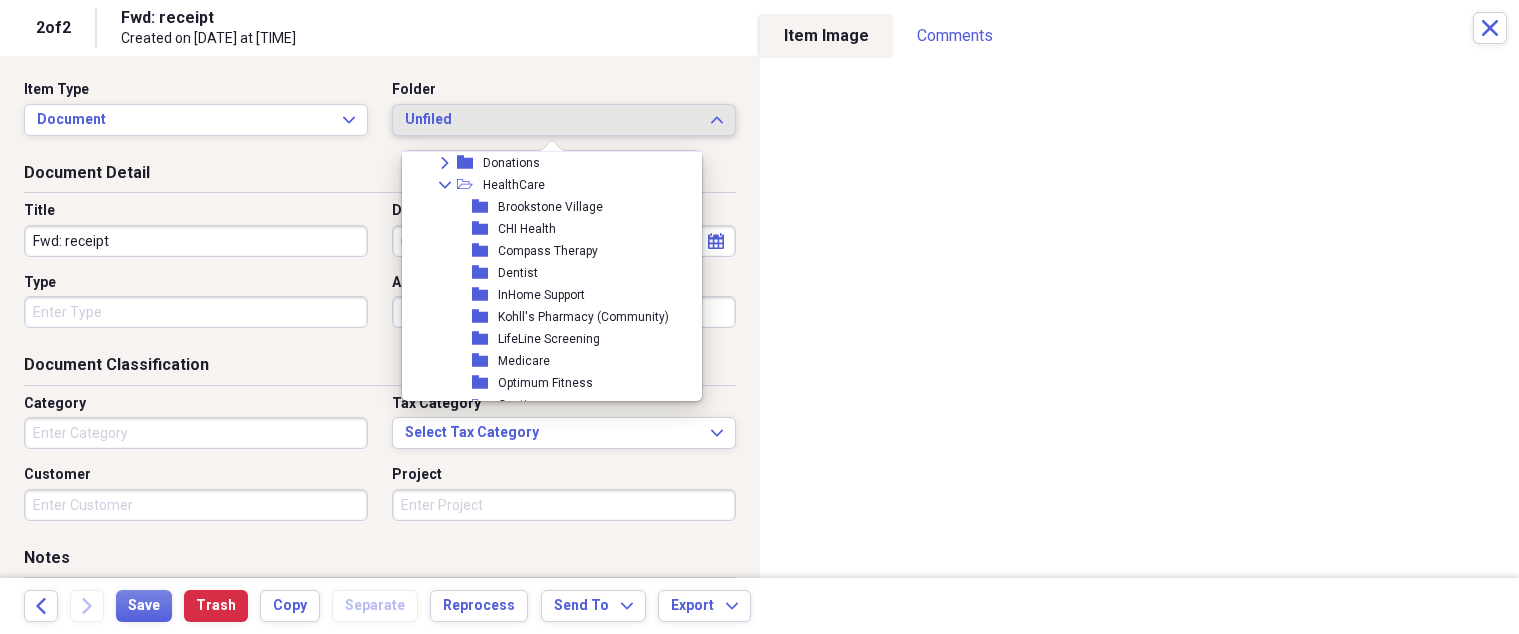 scroll, scrollTop: 200, scrollLeft: 0, axis: vertical 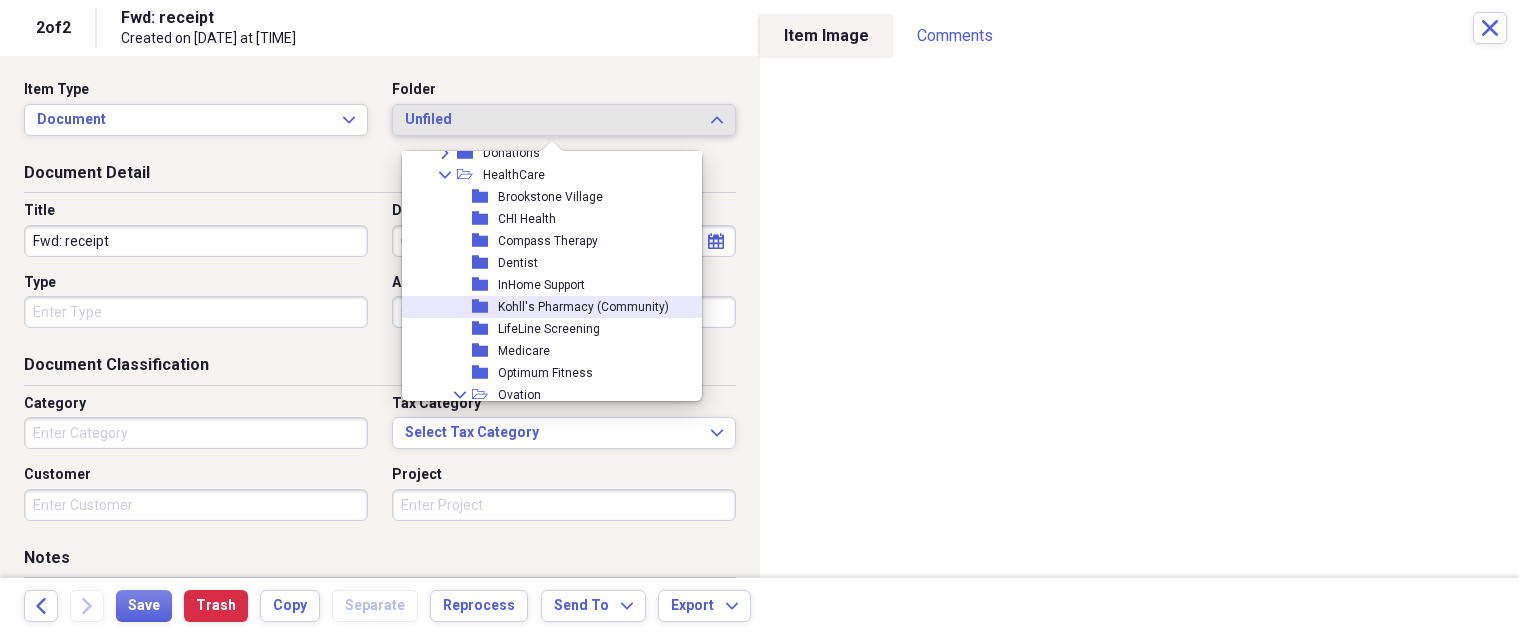 click on "Kohll's Pharmacy (Community)" at bounding box center [583, 307] 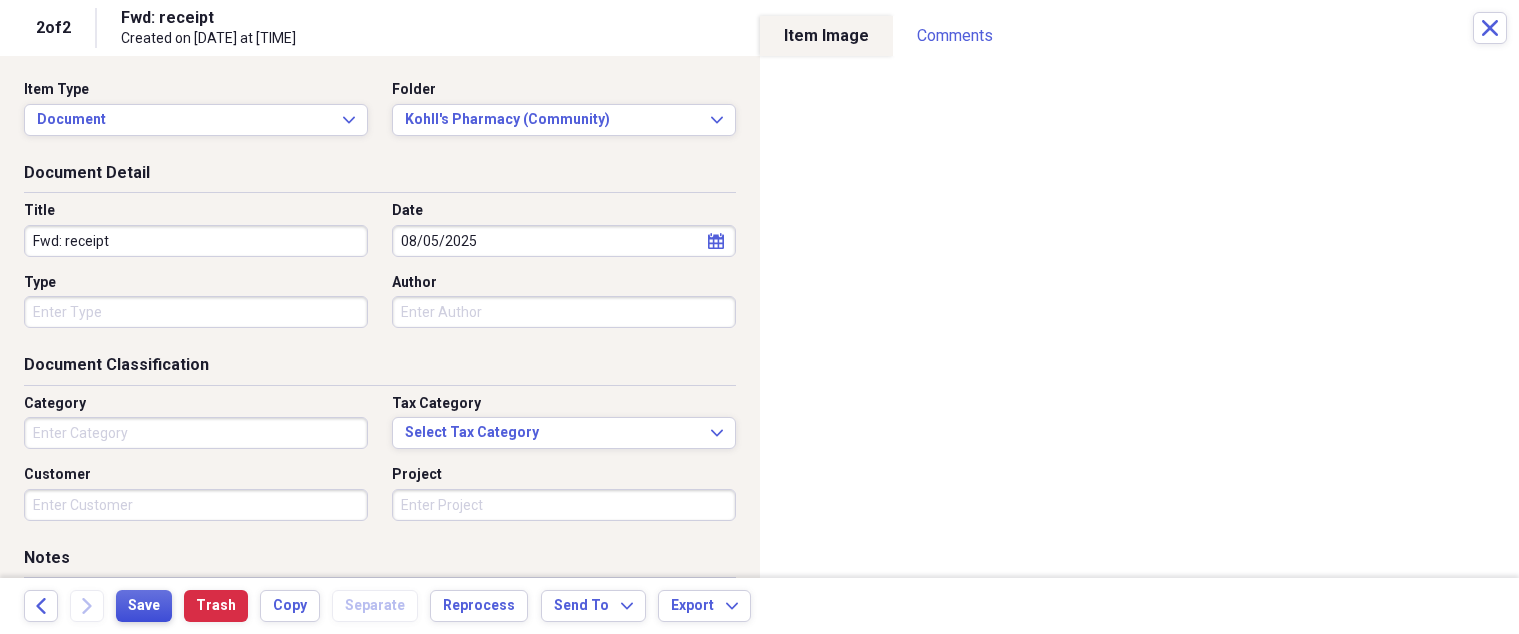 click on "Save" at bounding box center (144, 606) 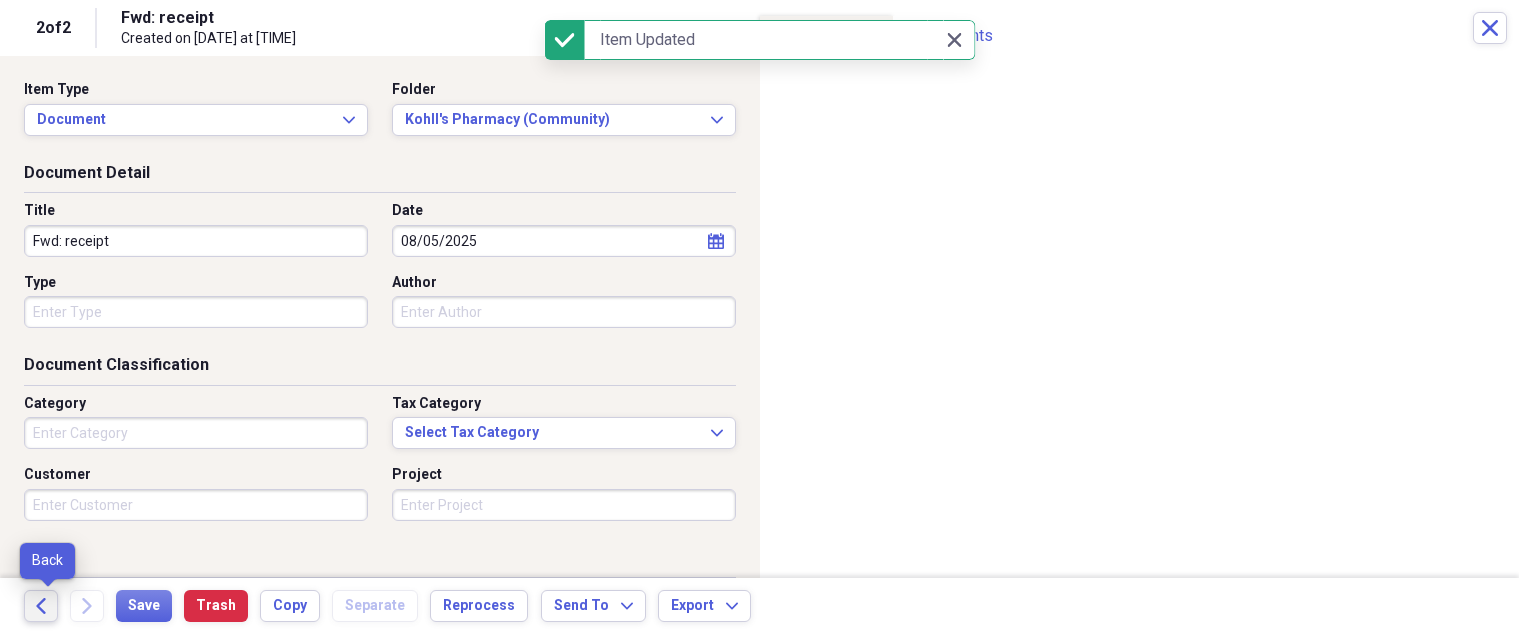 click on "Back" at bounding box center (41, 606) 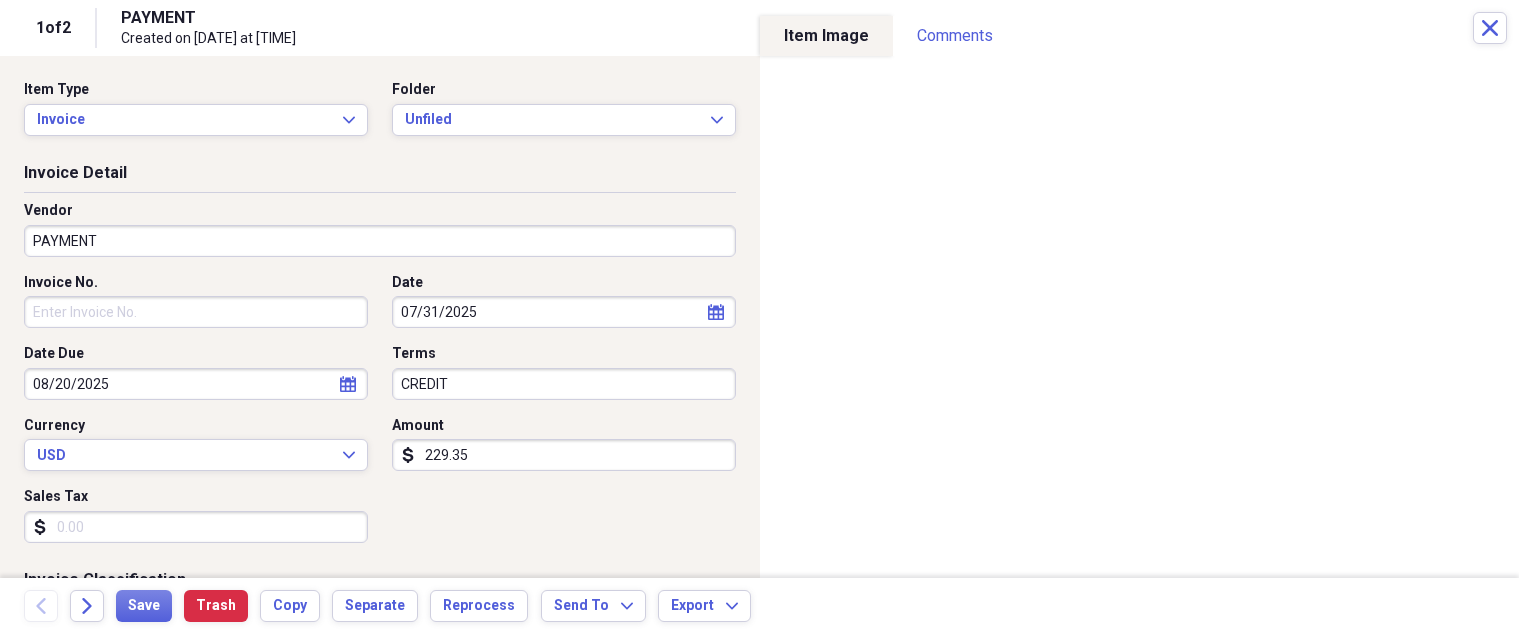 click on "PAYMENT" at bounding box center (380, 241) 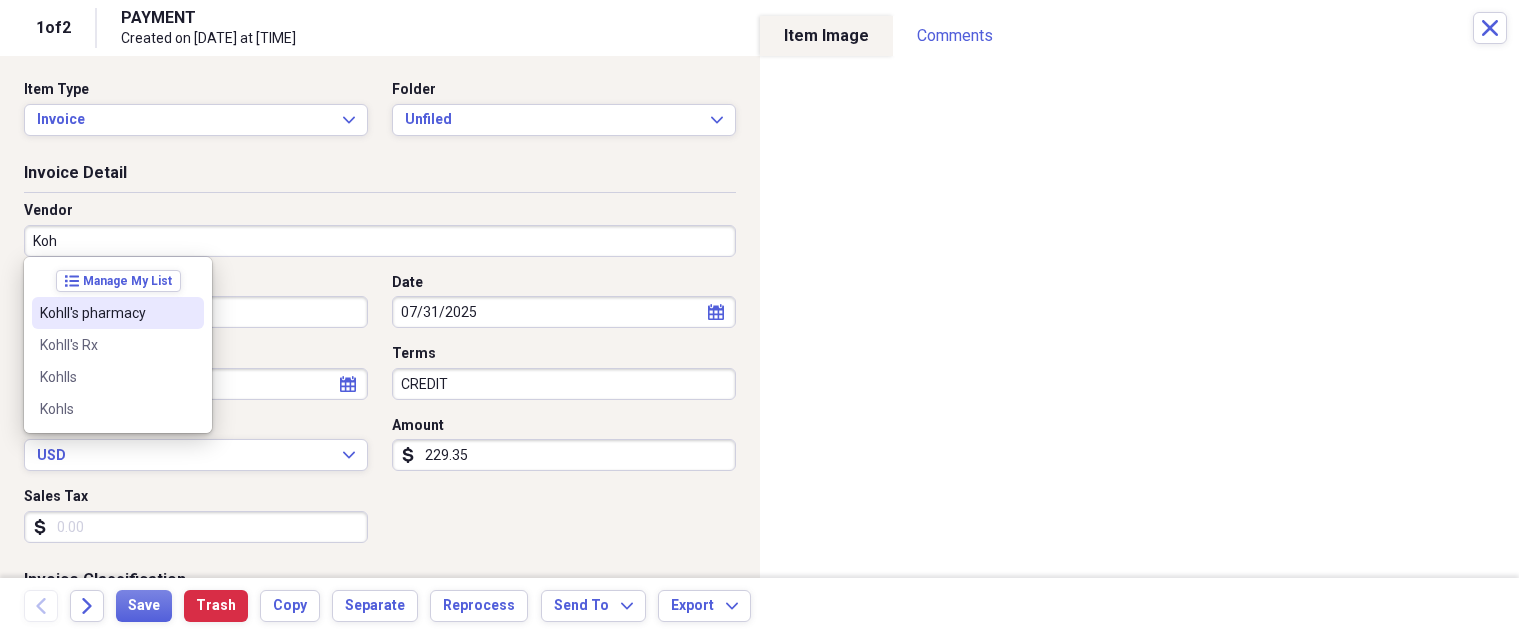 click on "Kohll's pharmacy" at bounding box center (106, 313) 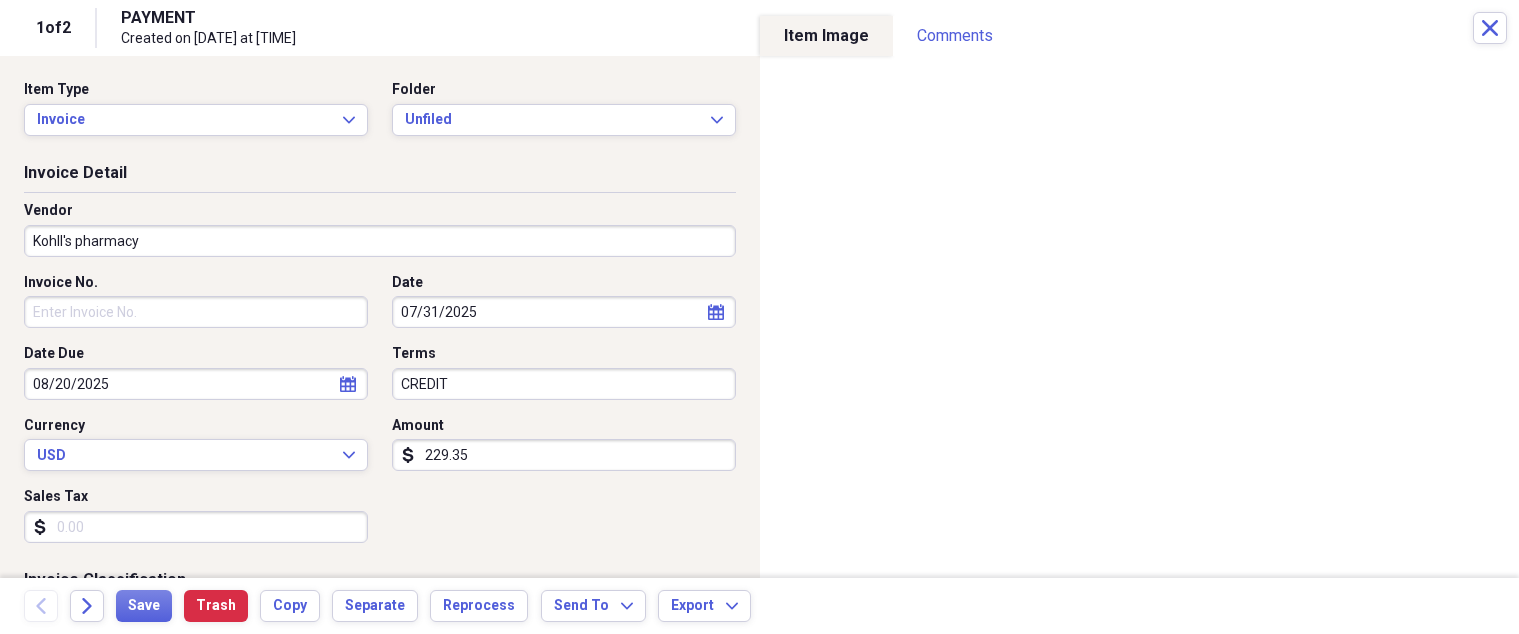 type on "General Retail" 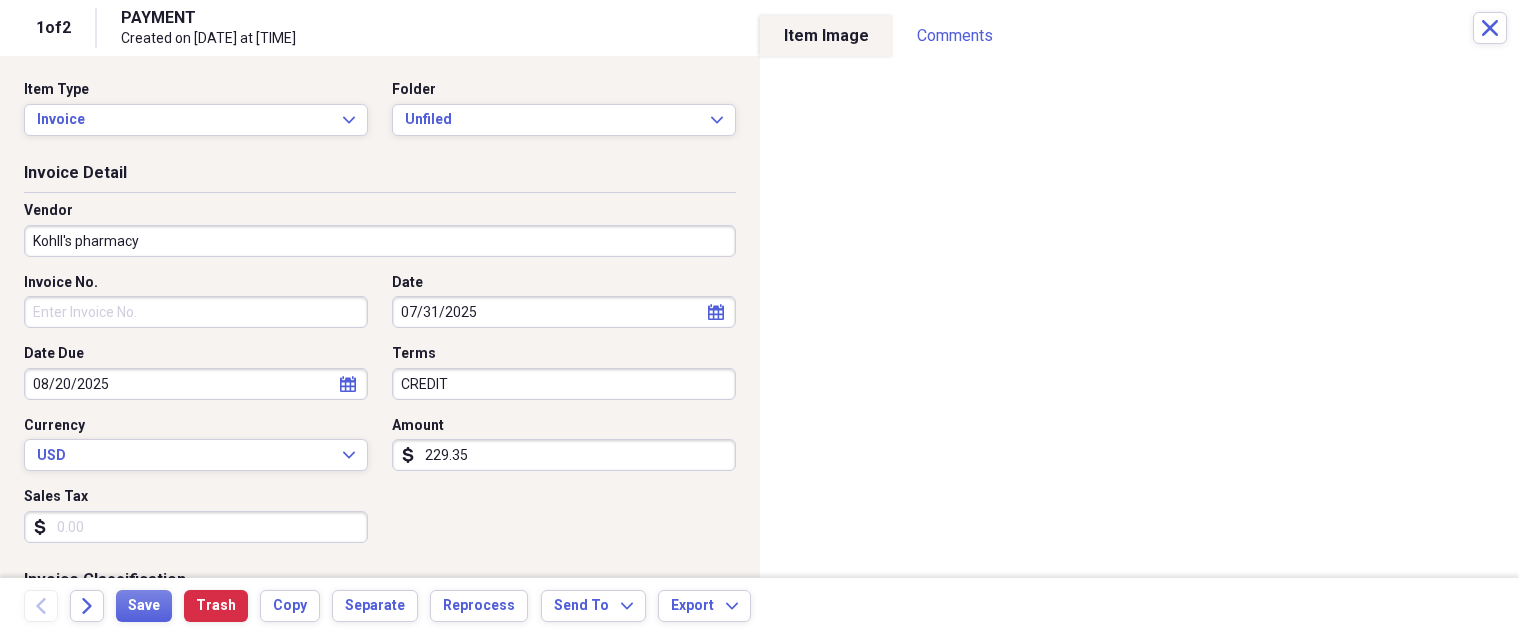 click on "229.35" at bounding box center (564, 455) 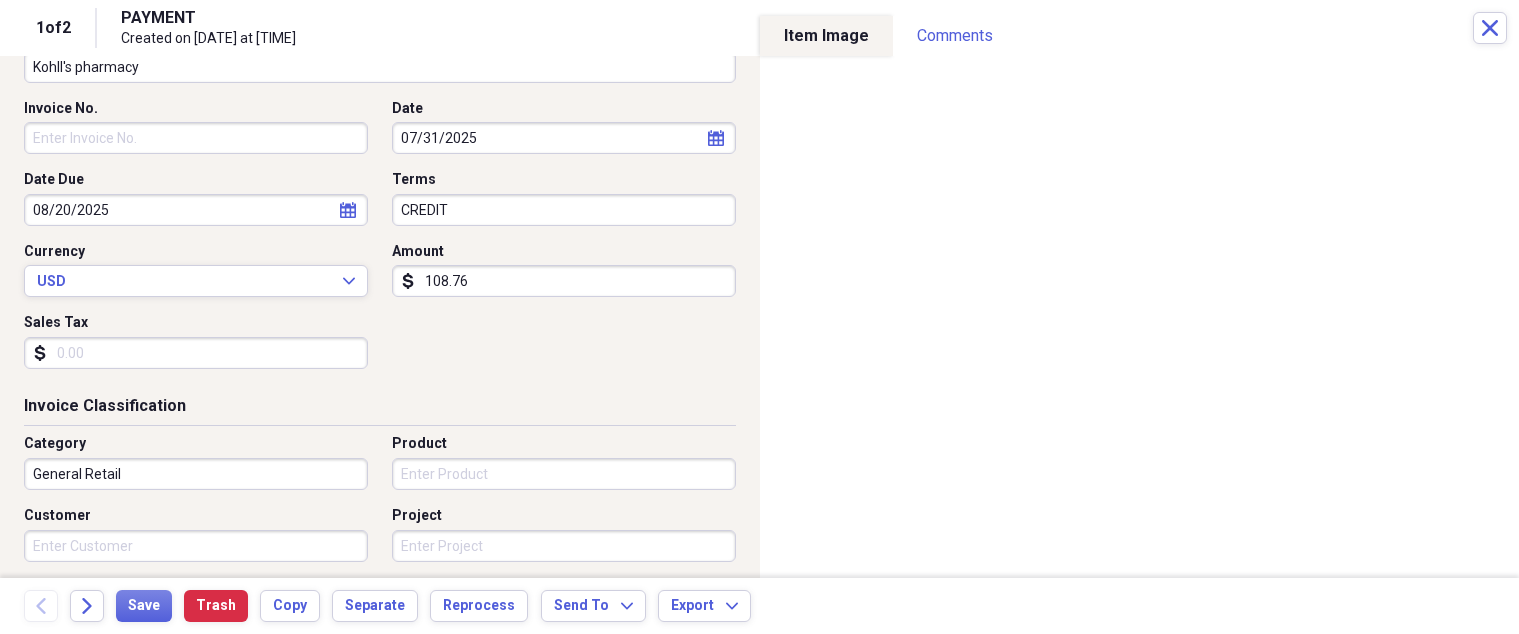 scroll, scrollTop: 0, scrollLeft: 0, axis: both 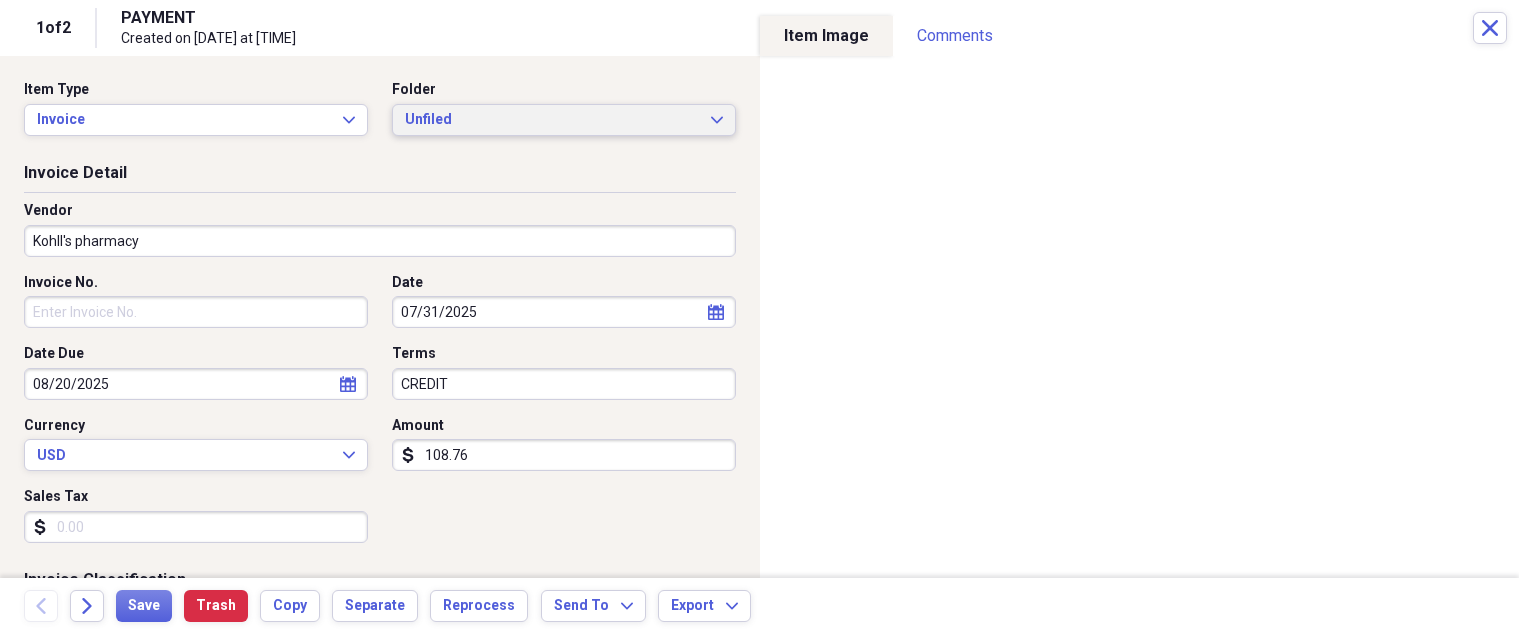 type on "108.76" 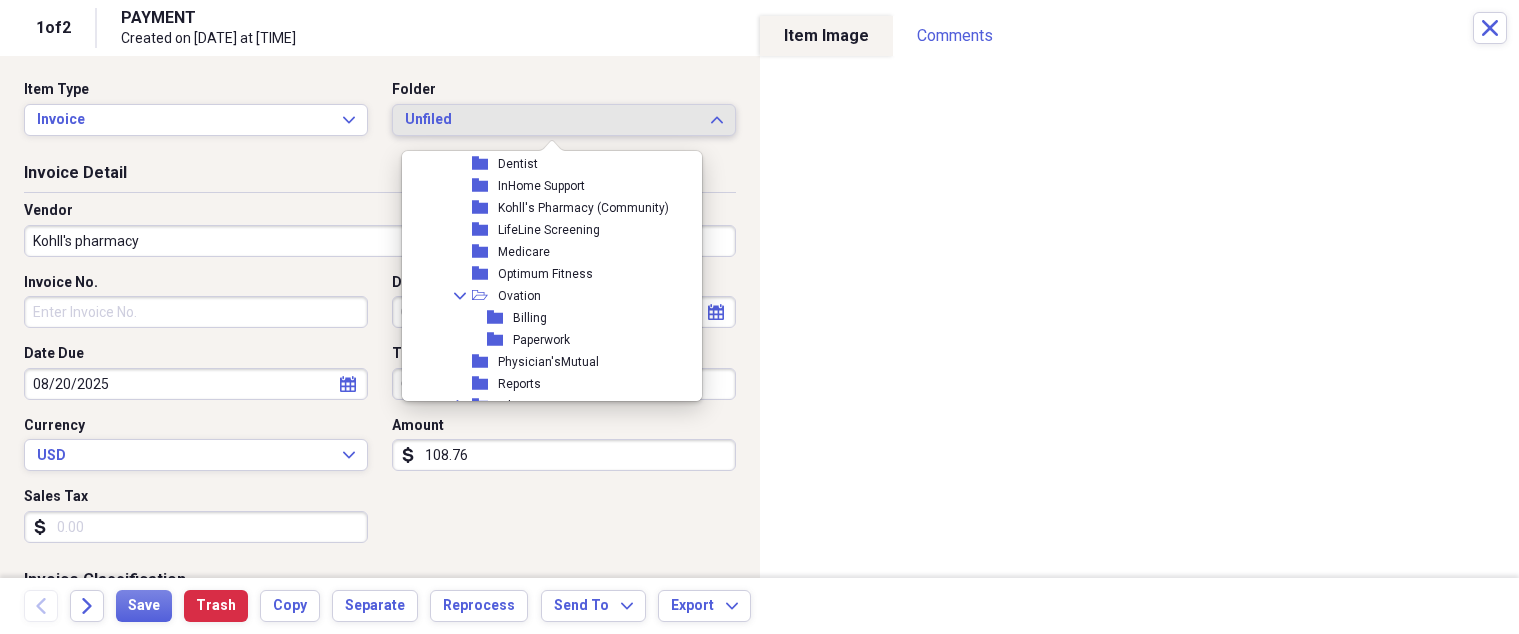 scroll, scrollTop: 300, scrollLeft: 0, axis: vertical 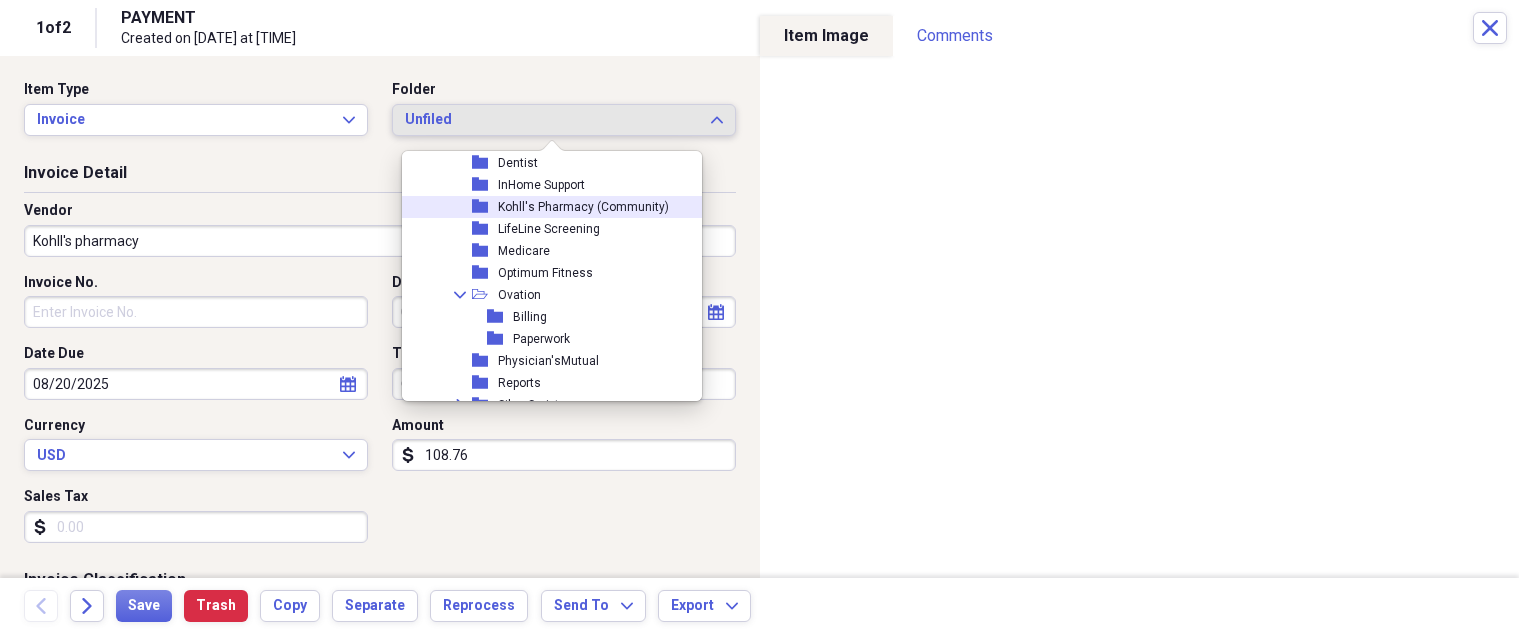 click on "Kohll's Pharmacy (Community)" at bounding box center (583, 207) 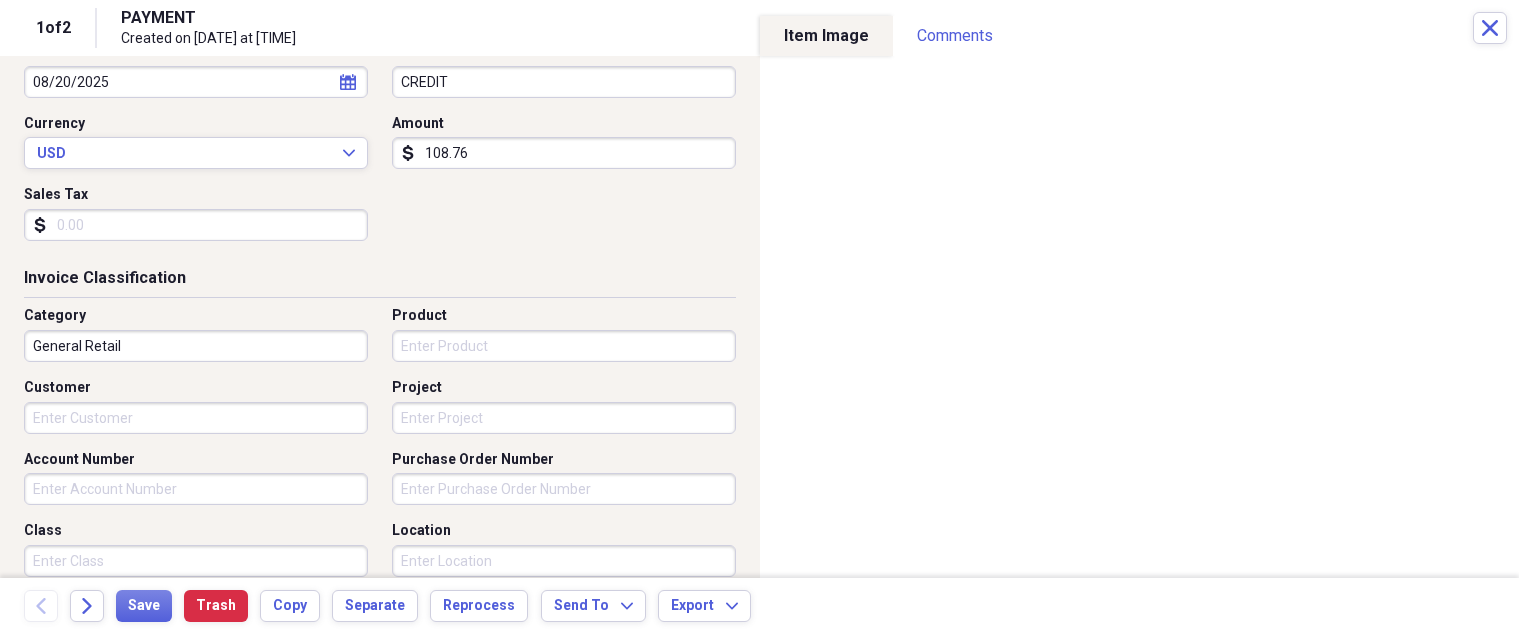 scroll, scrollTop: 400, scrollLeft: 0, axis: vertical 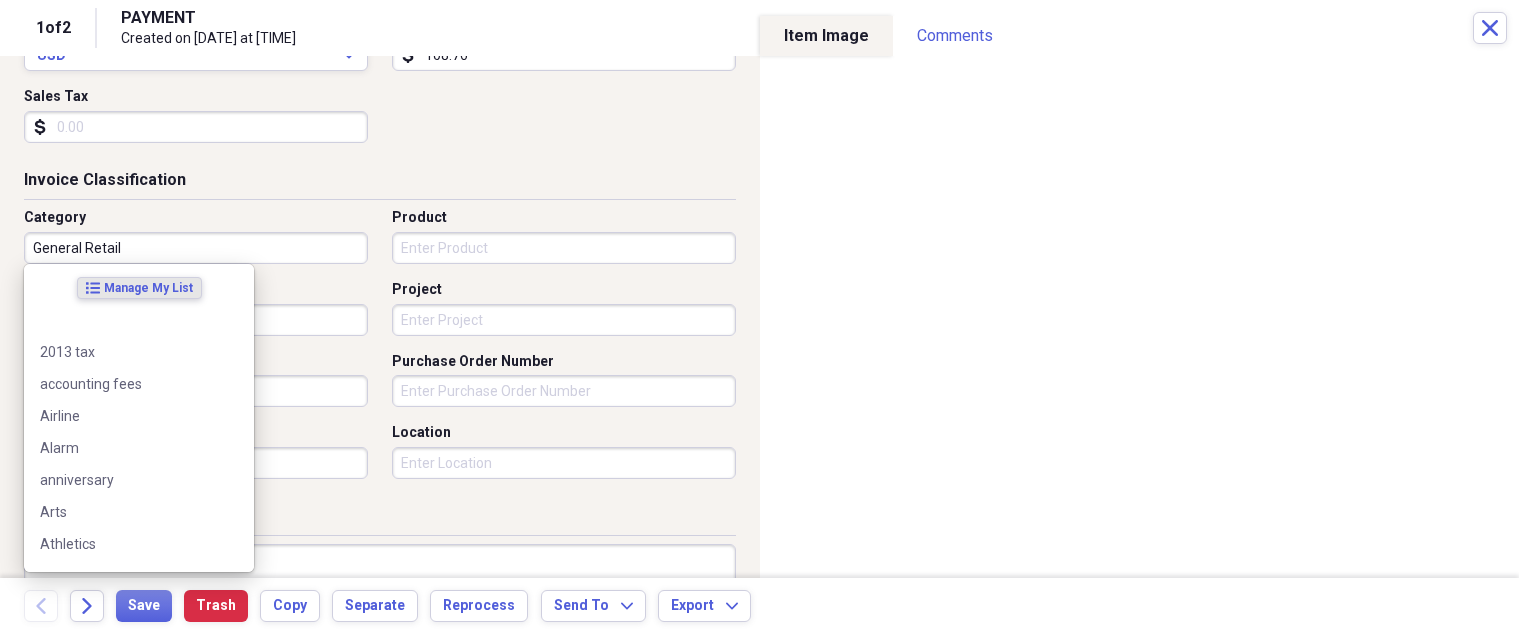 click on "General Retail" at bounding box center (196, 248) 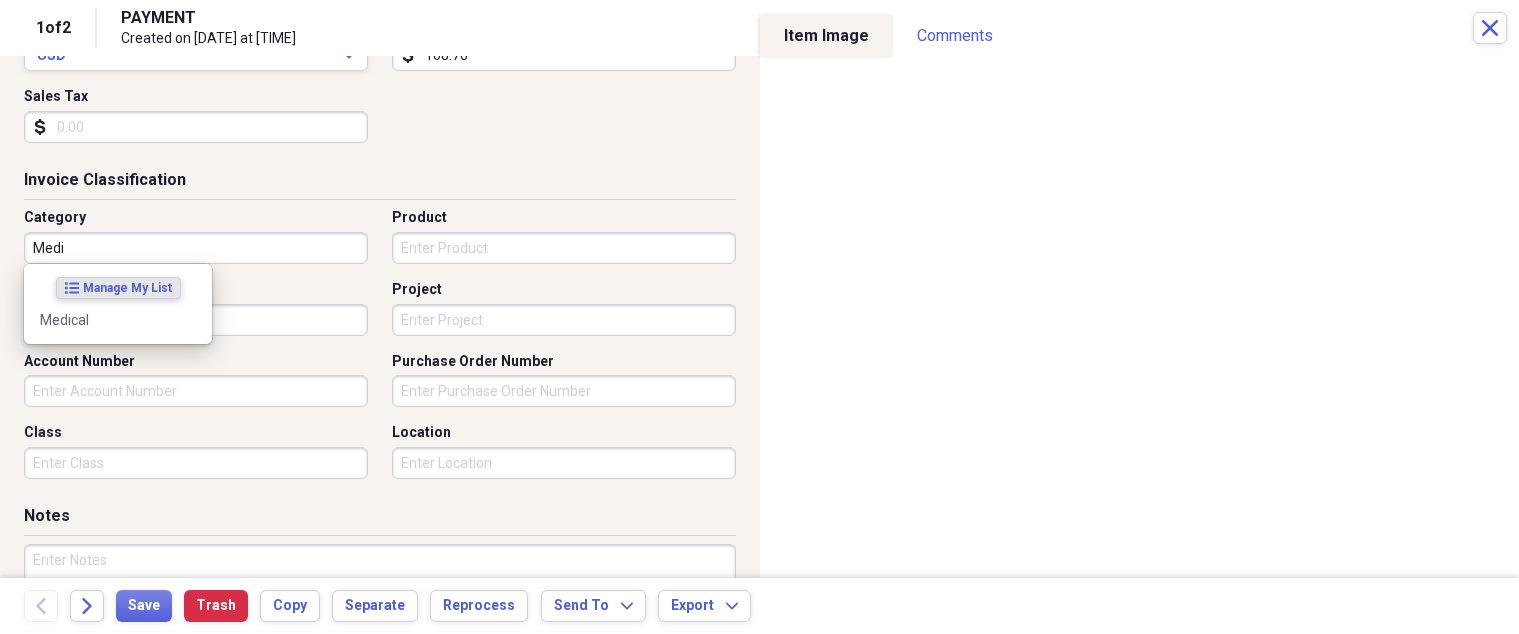 scroll, scrollTop: 300, scrollLeft: 0, axis: vertical 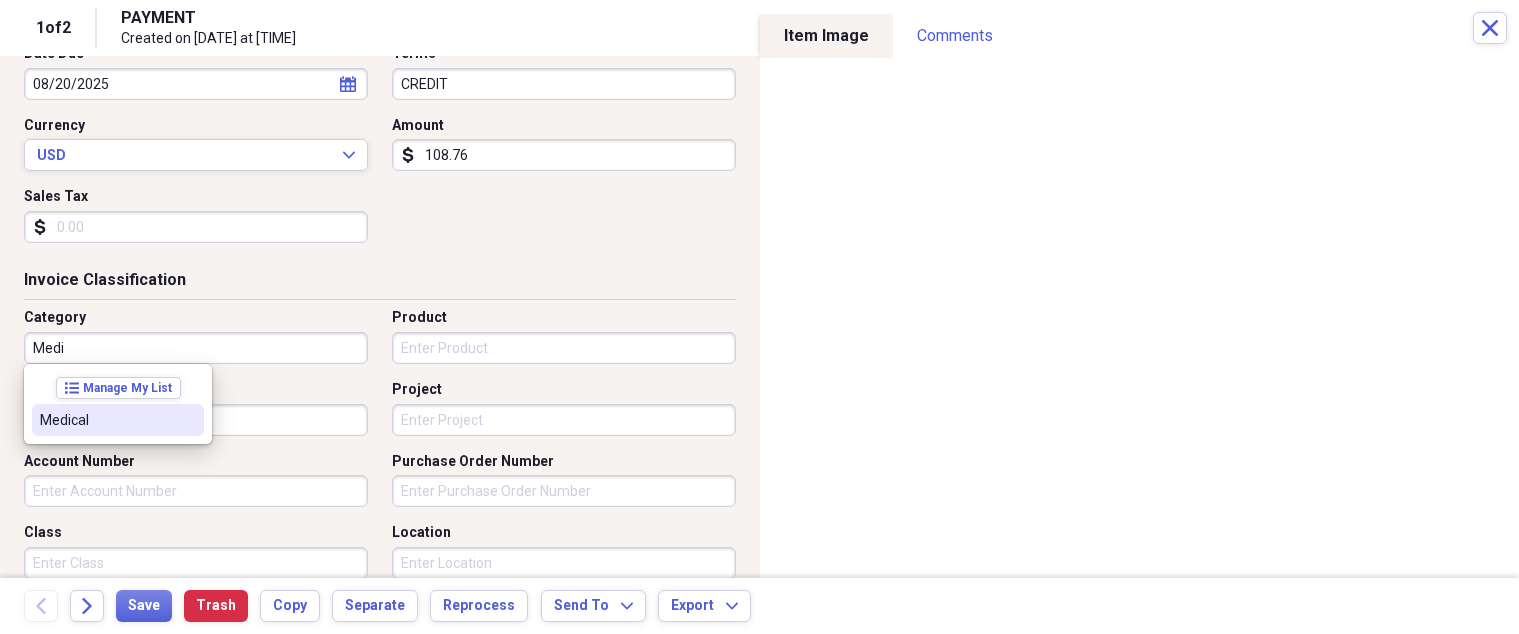 click on "Medical" at bounding box center (106, 420) 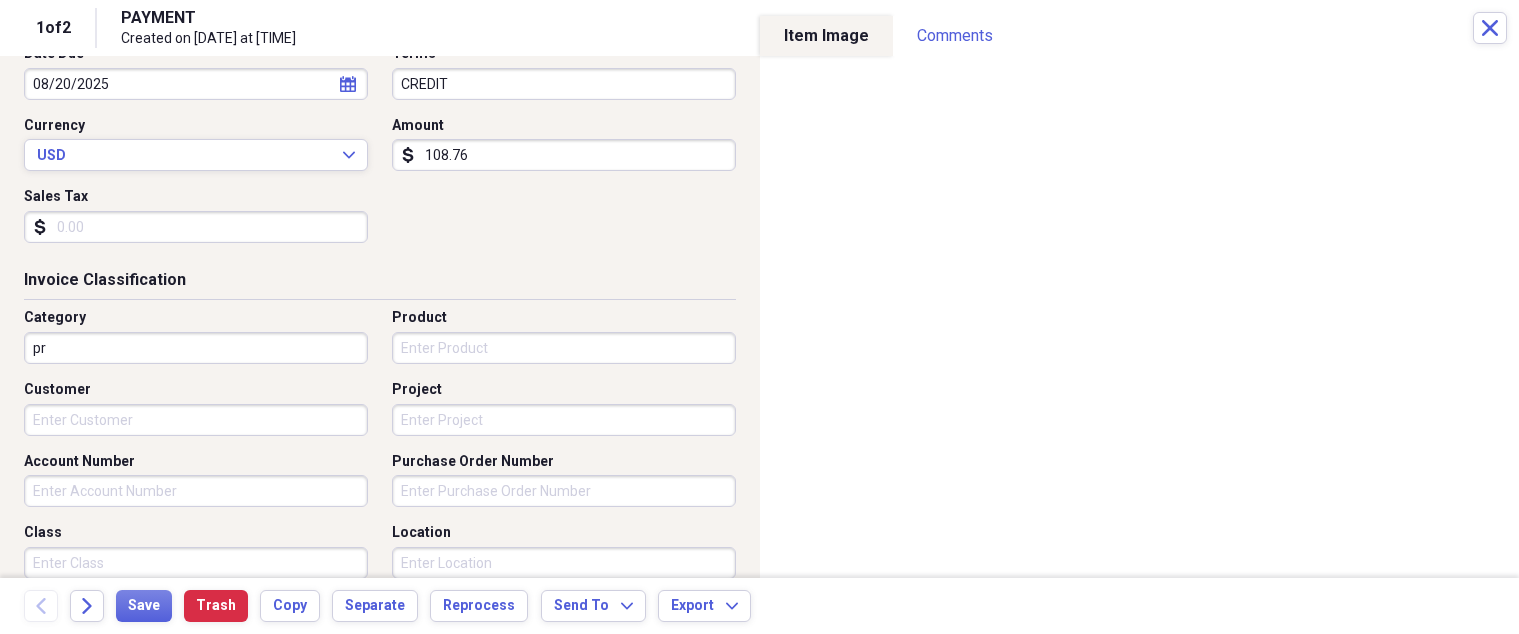 type on "p" 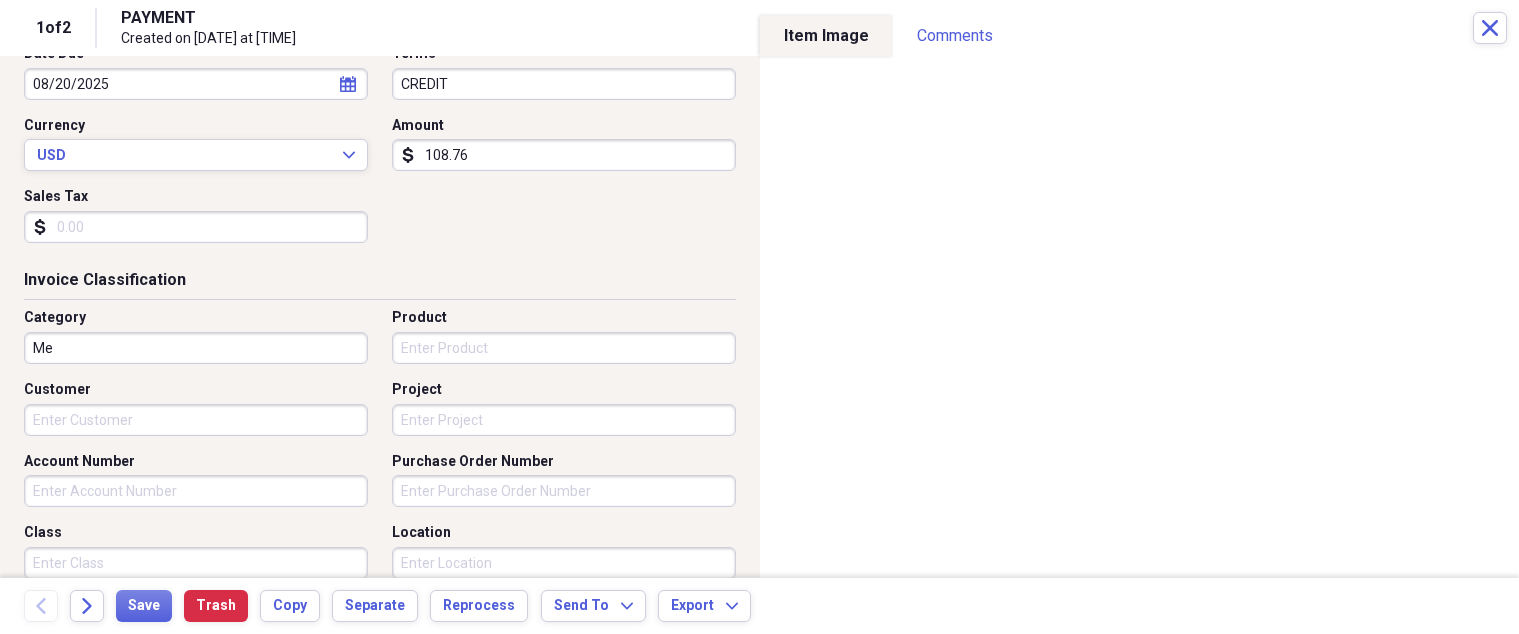 type on "M" 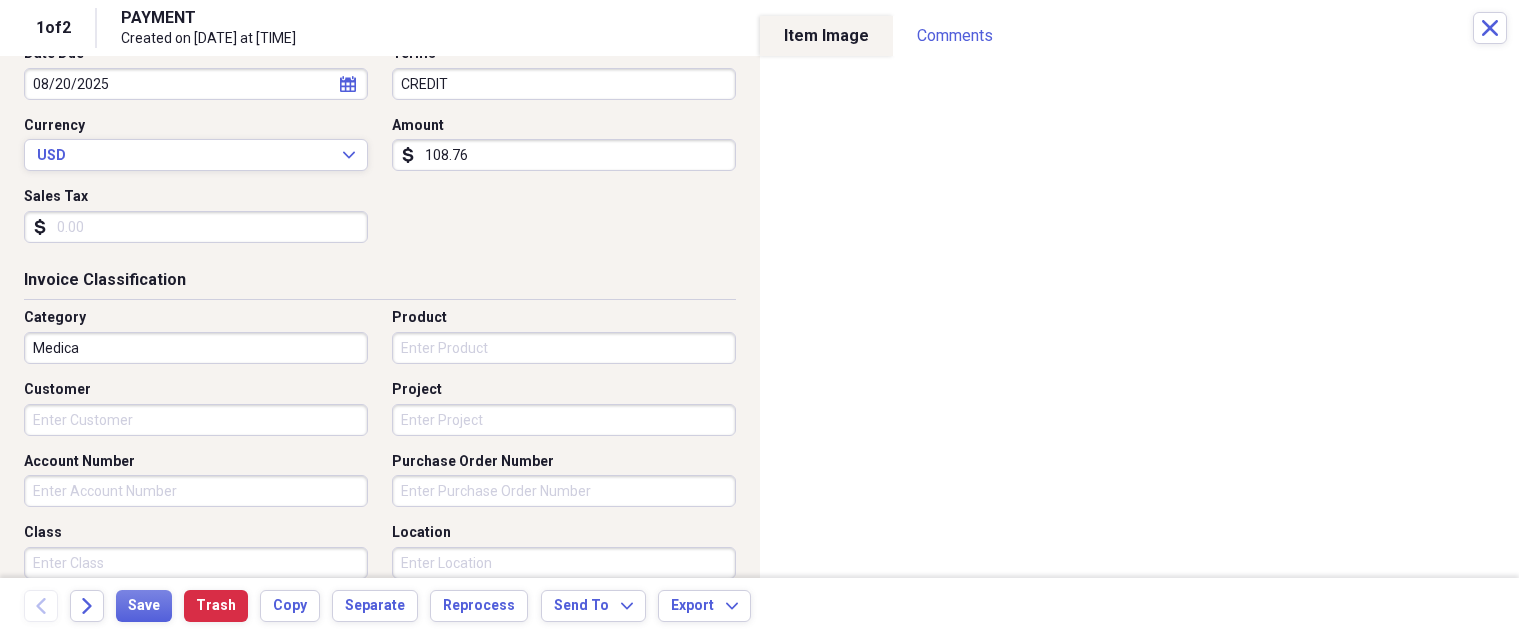 type on "Medical" 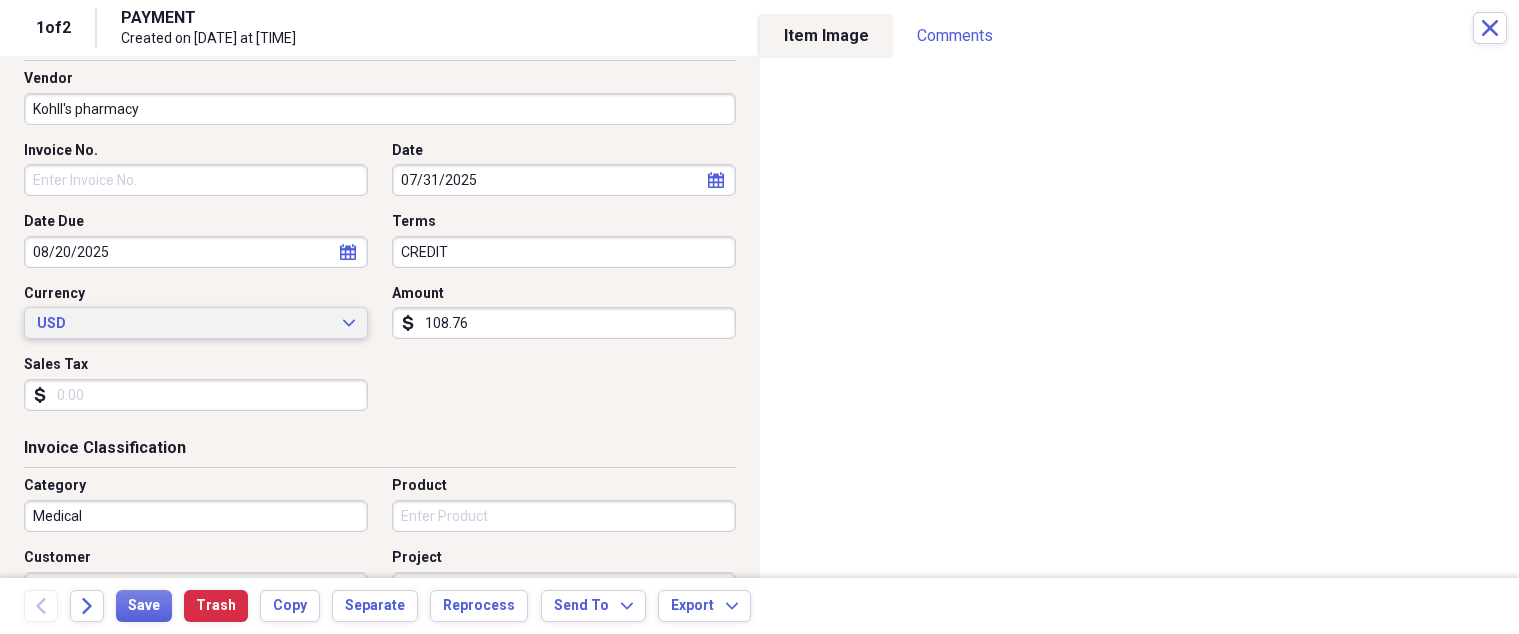 scroll, scrollTop: 0, scrollLeft: 0, axis: both 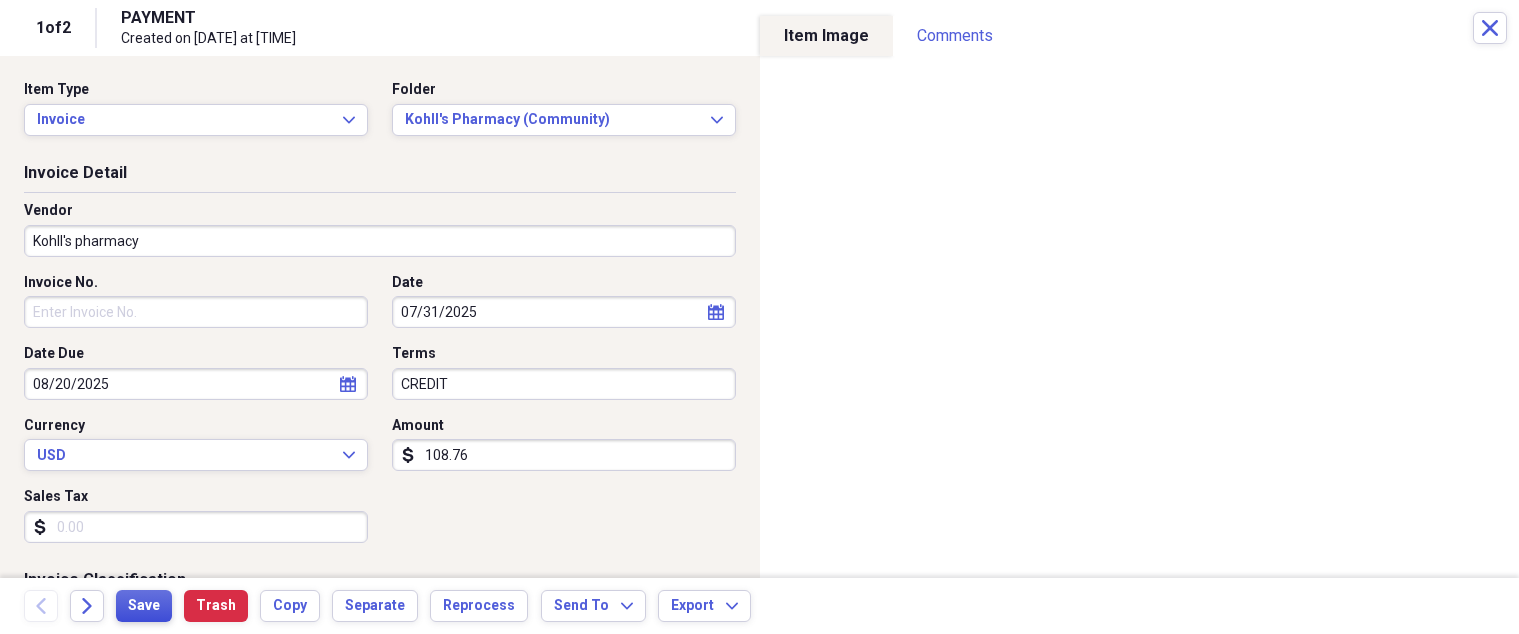click on "Save" at bounding box center (144, 606) 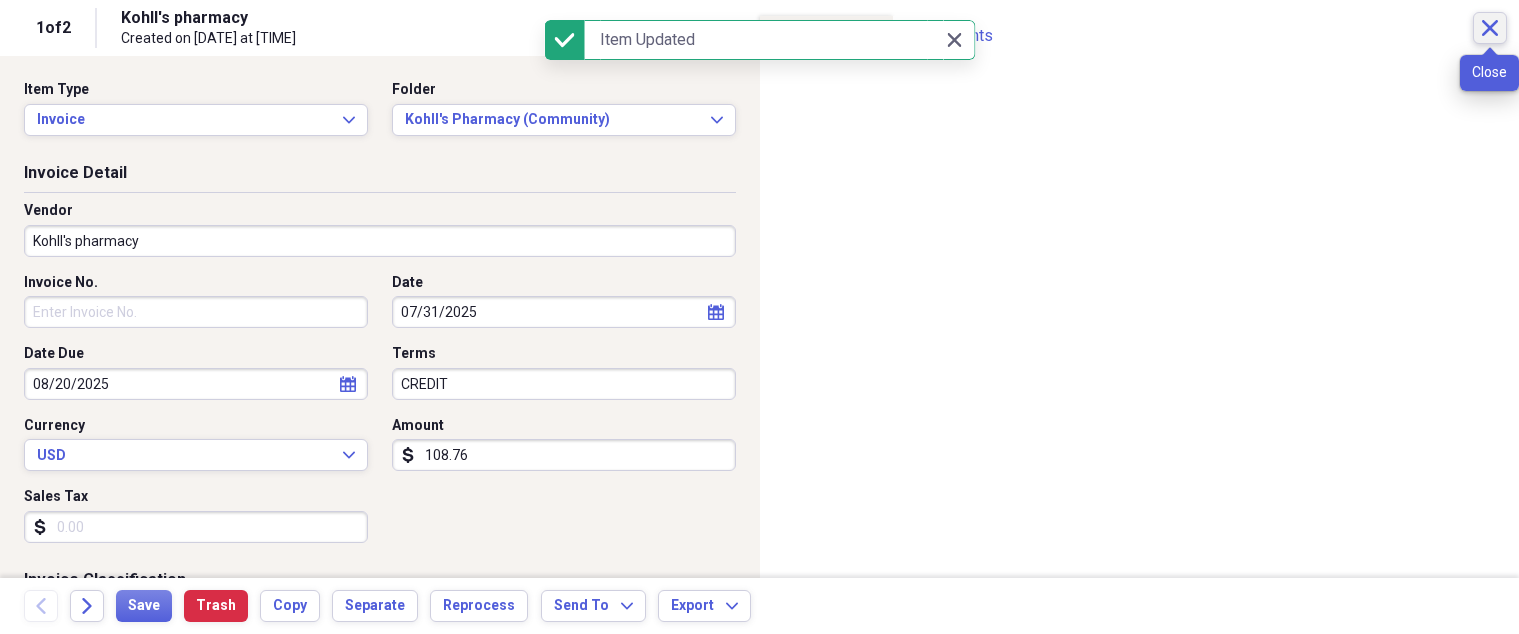 click on "Close" 